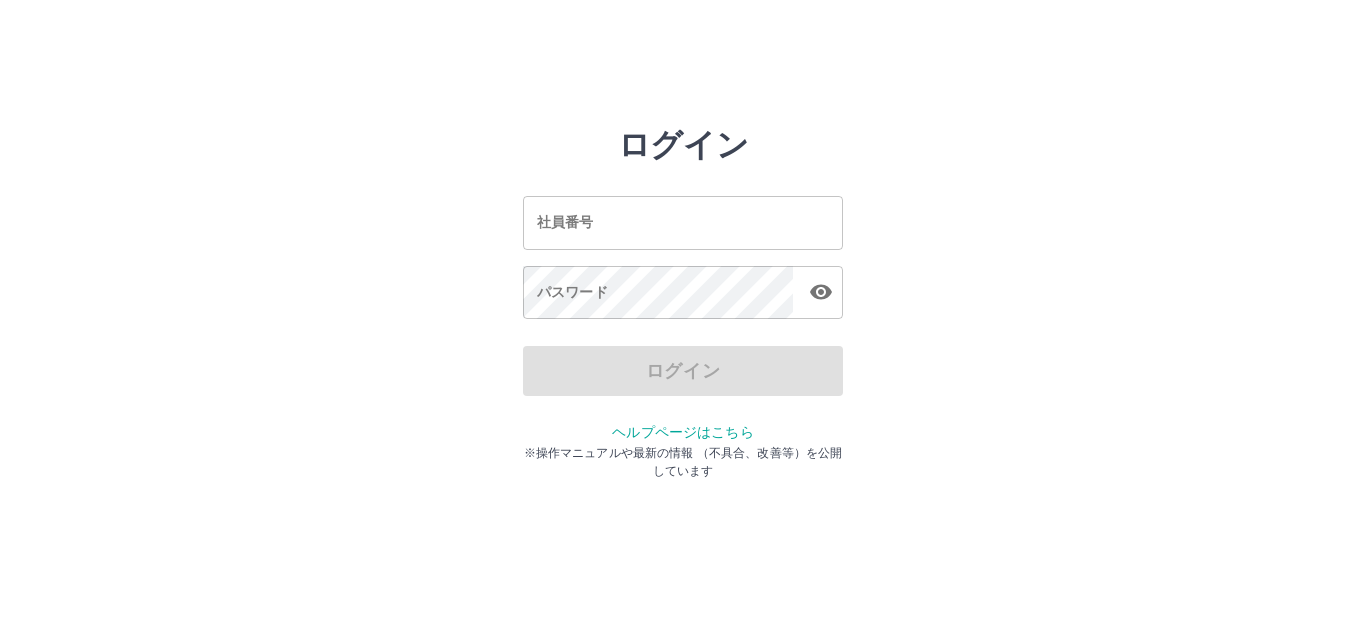 scroll, scrollTop: 0, scrollLeft: 0, axis: both 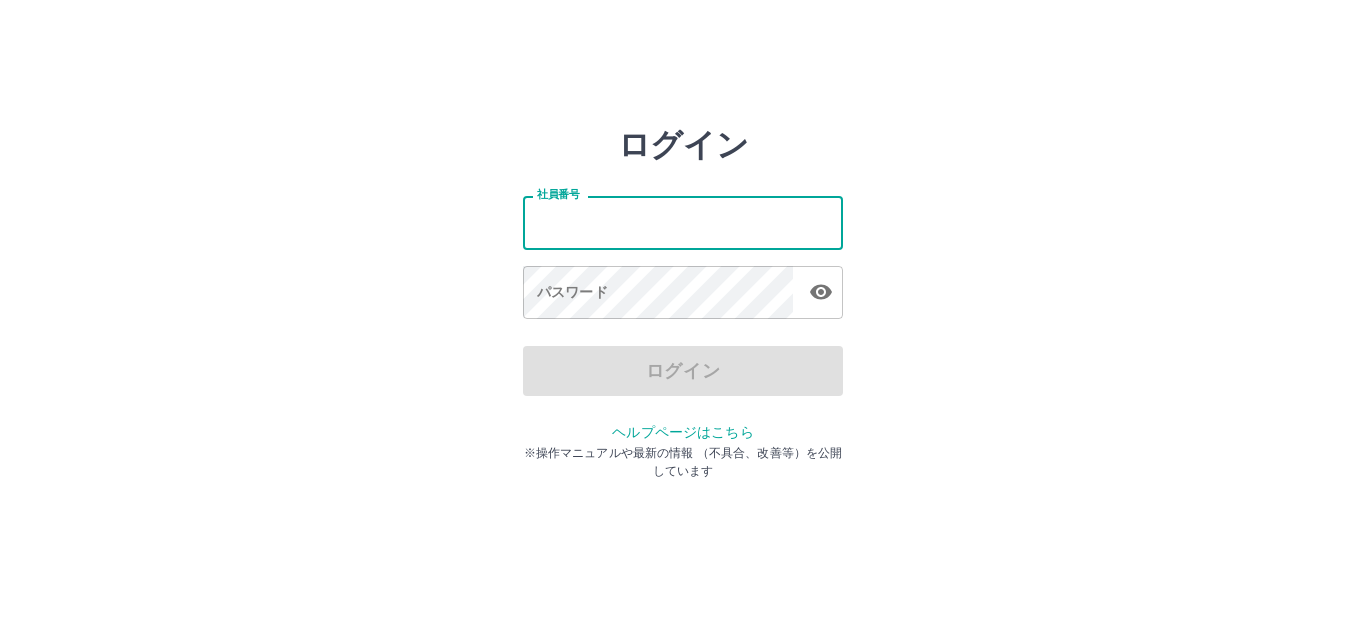 click on "社員番号" at bounding box center [683, 222] 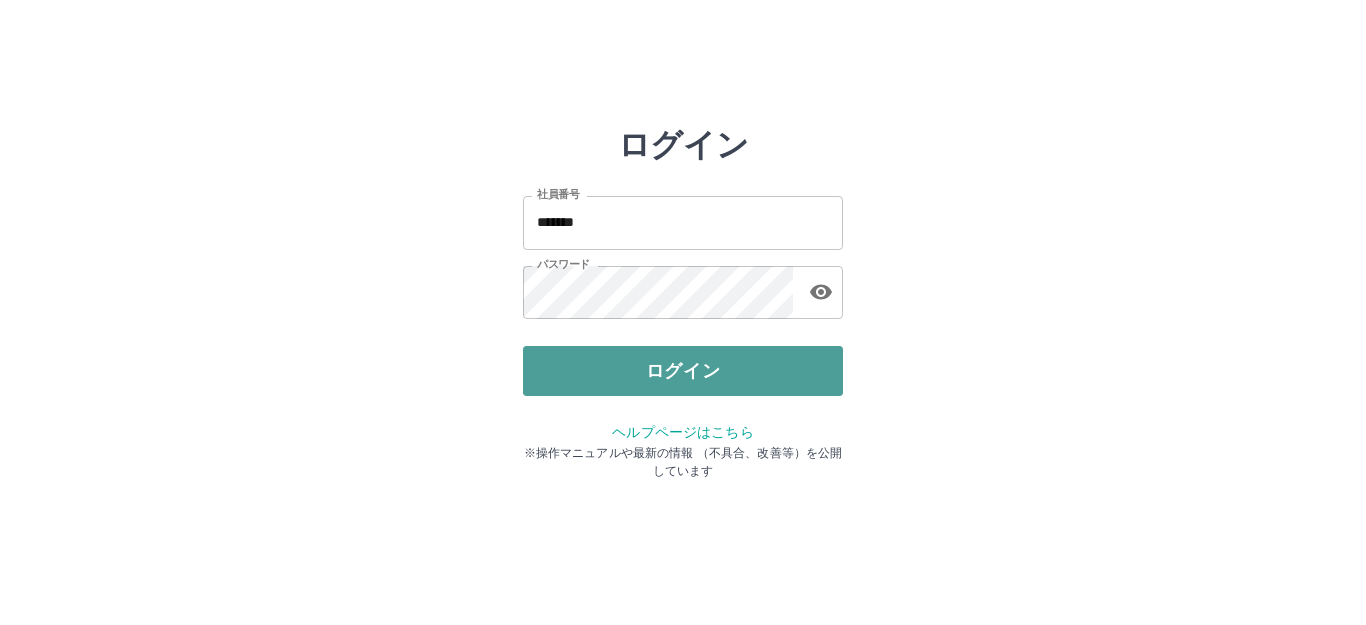 click on "ログイン" at bounding box center [683, 371] 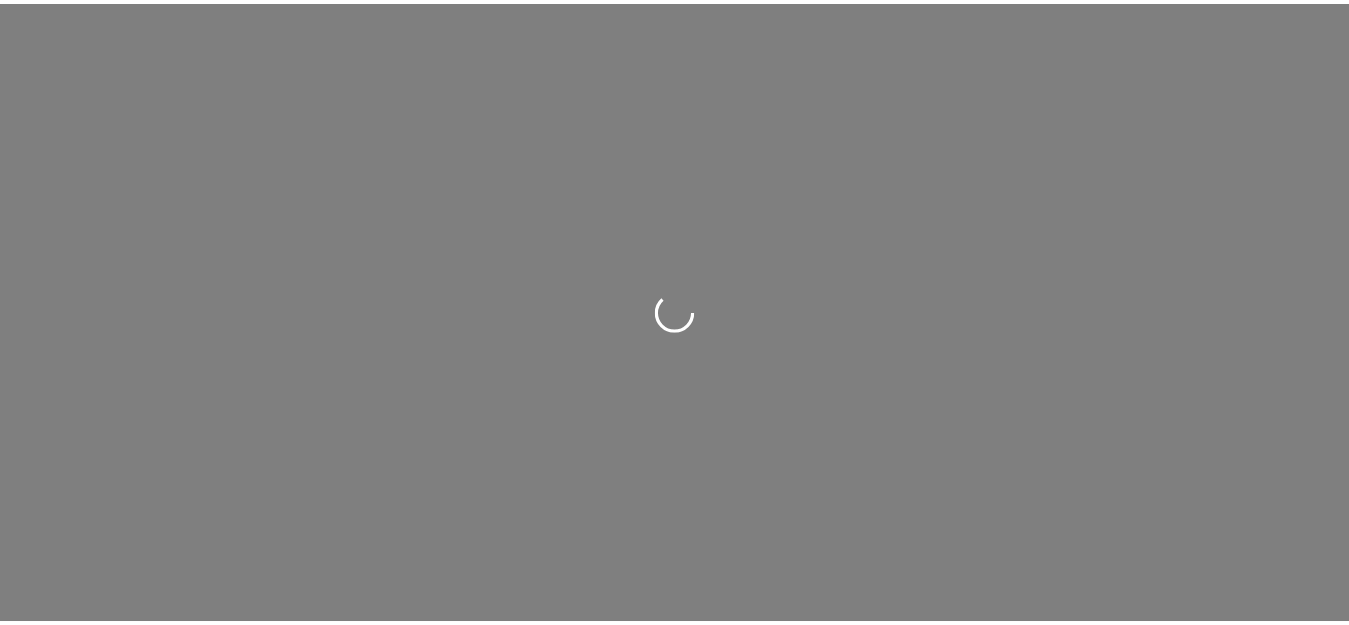 scroll, scrollTop: 0, scrollLeft: 0, axis: both 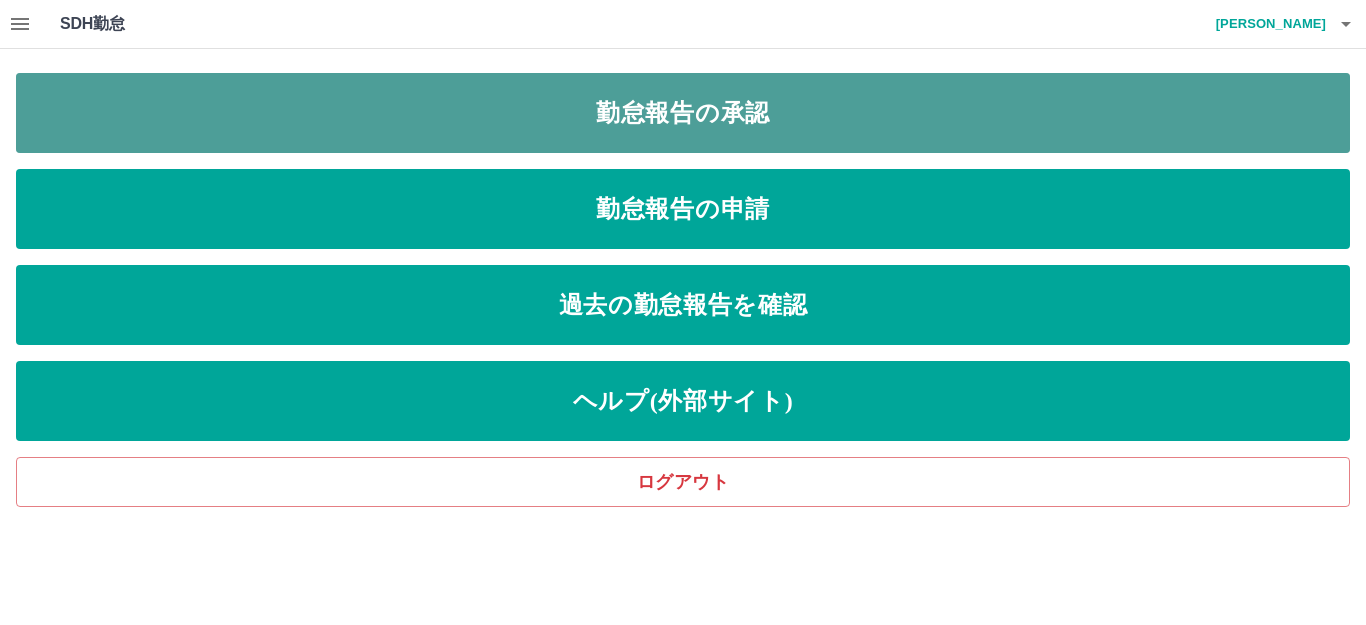 click on "勤怠報告の承認" at bounding box center [683, 113] 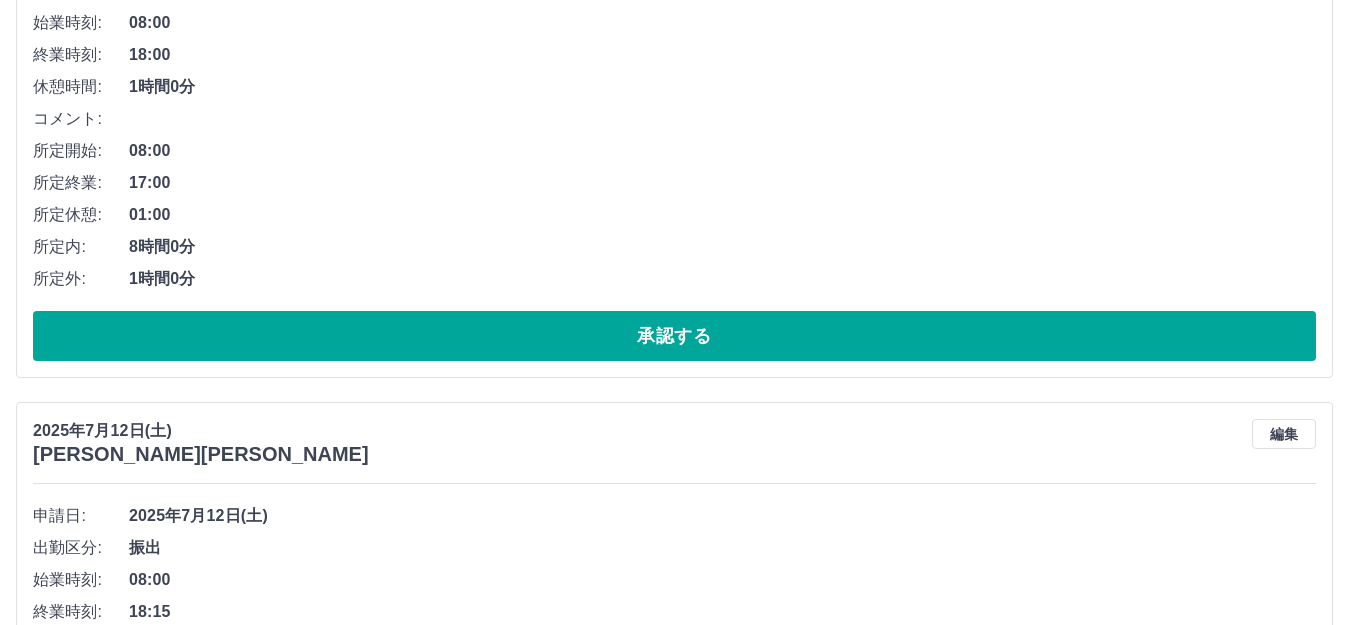 scroll, scrollTop: 600, scrollLeft: 0, axis: vertical 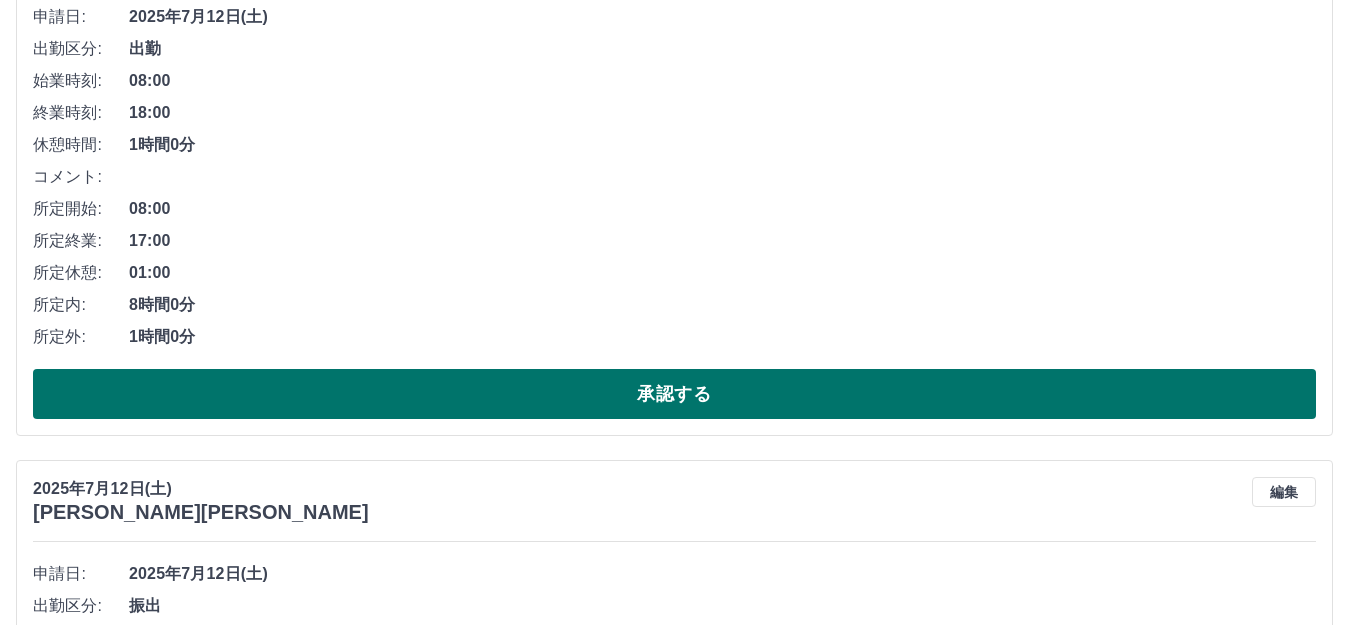 click on "承認する" at bounding box center [674, 394] 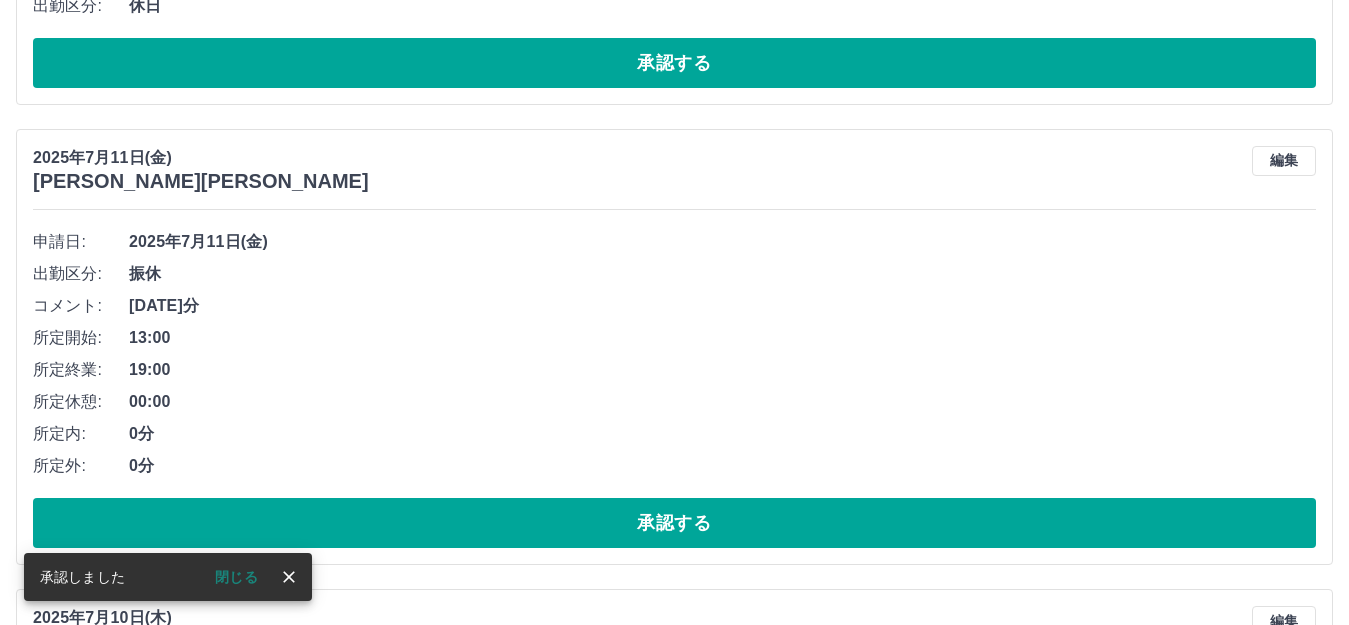 scroll, scrollTop: 643, scrollLeft: 0, axis: vertical 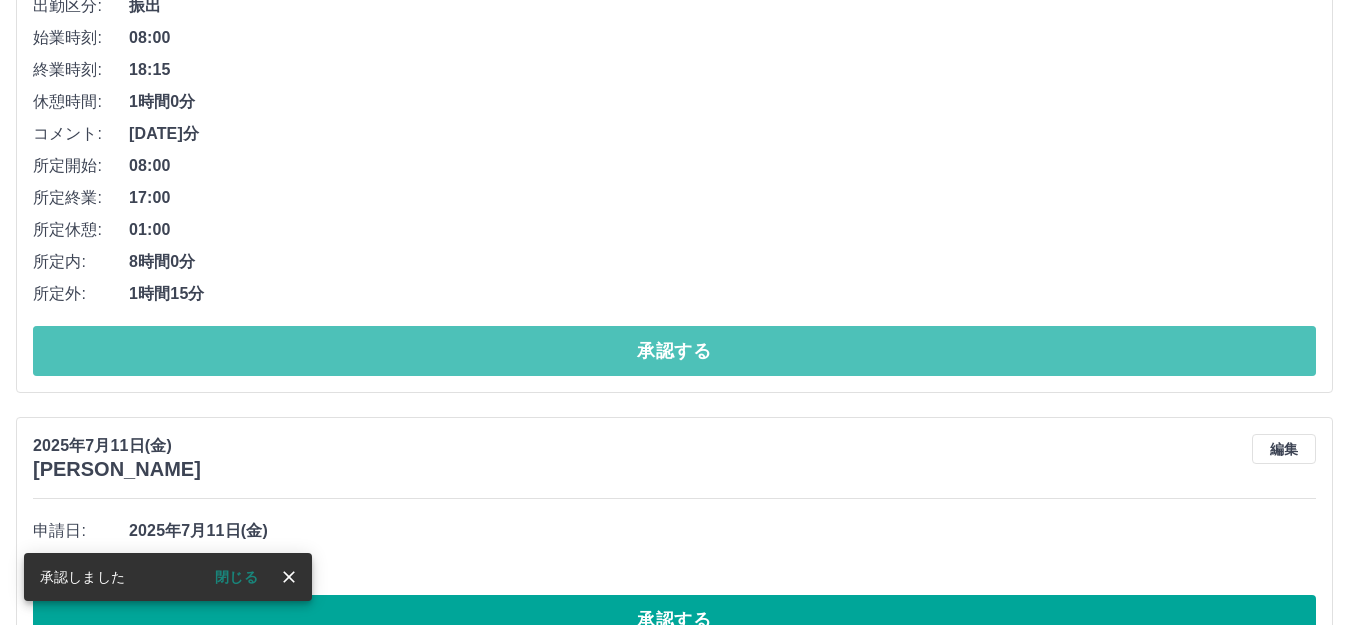 click on "承認する" at bounding box center (674, 351) 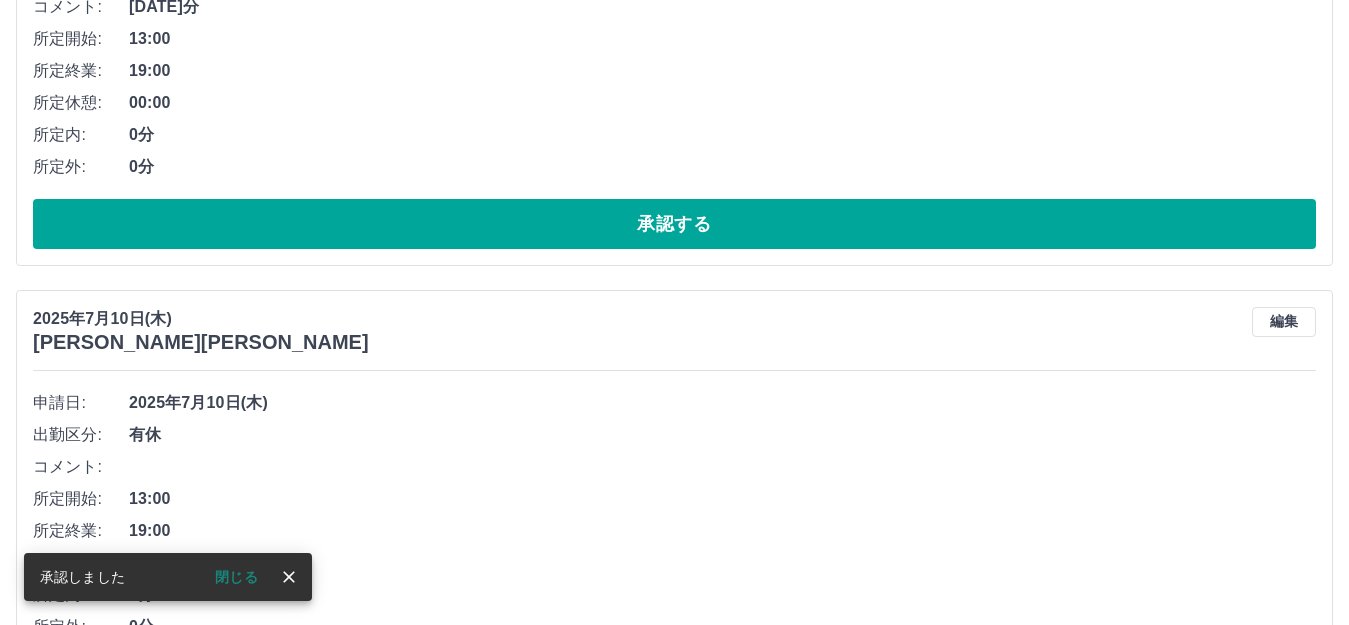 scroll, scrollTop: 387, scrollLeft: 0, axis: vertical 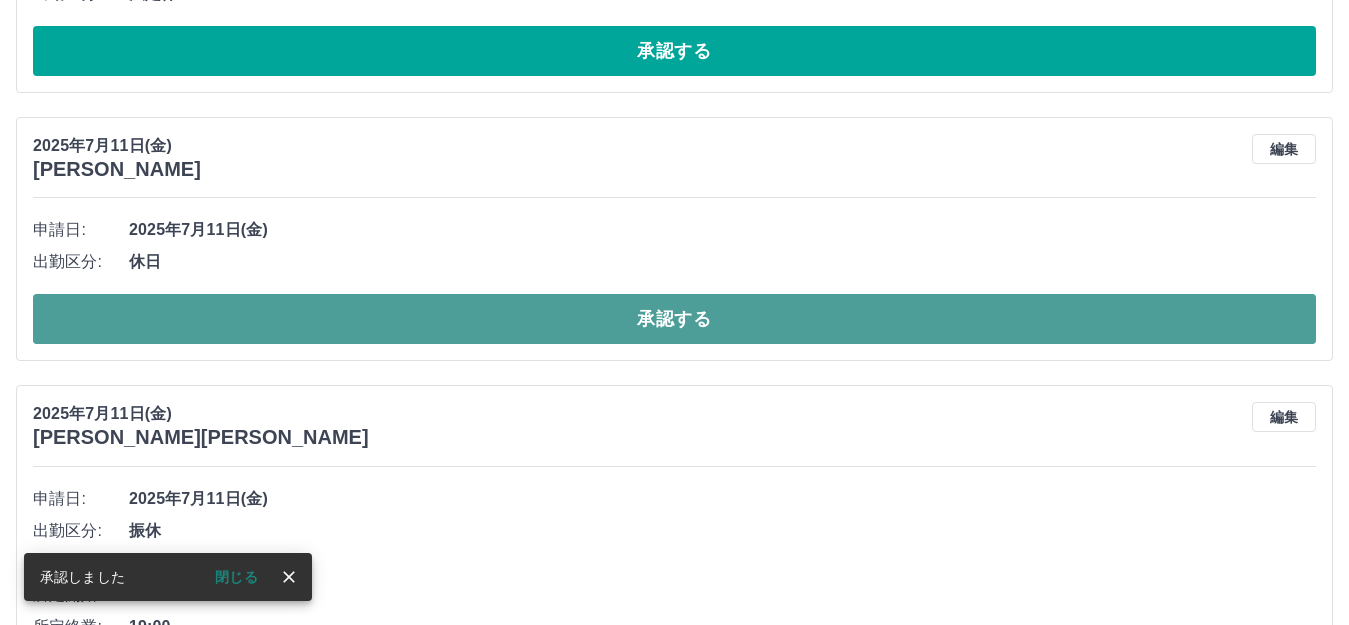 click on "承認する" at bounding box center [674, 319] 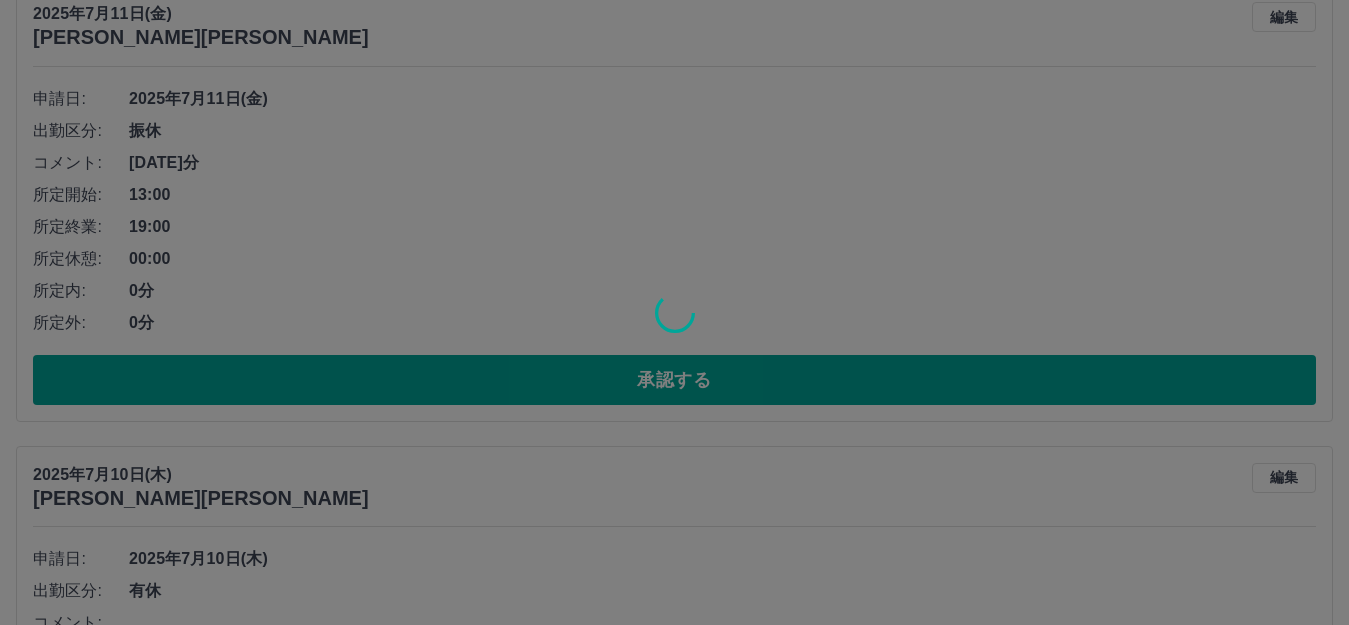 scroll, scrollTop: 519, scrollLeft: 0, axis: vertical 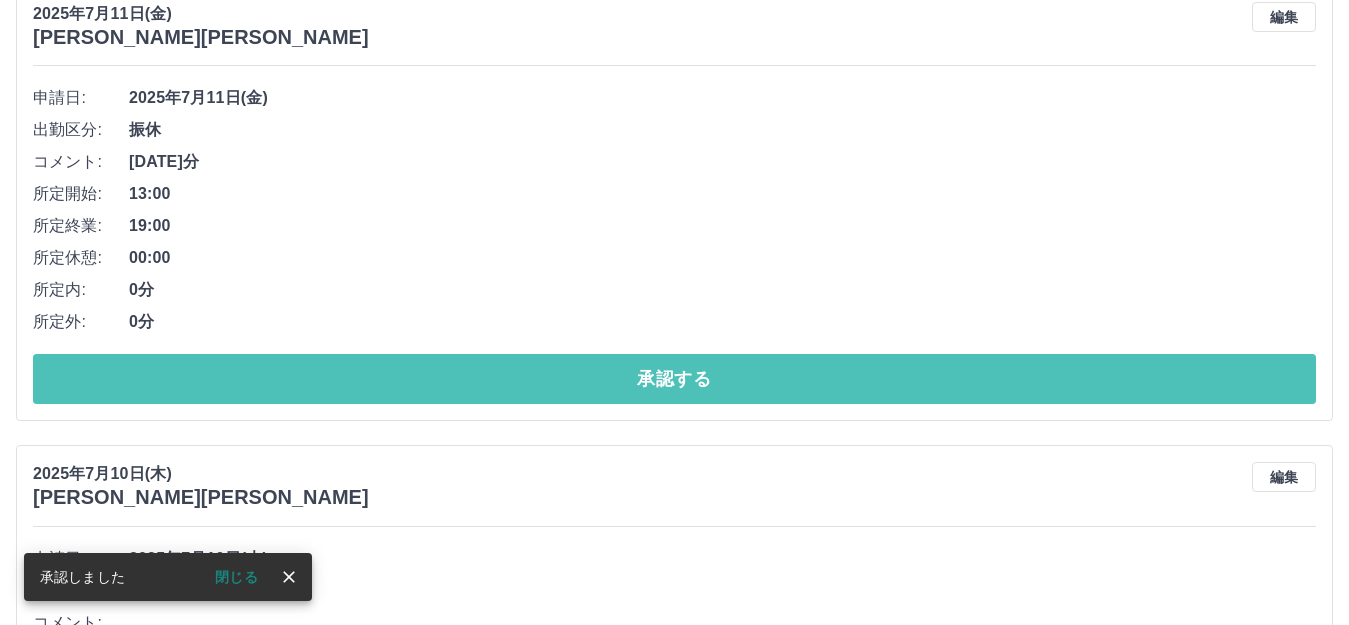 click on "承認する" at bounding box center (674, 379) 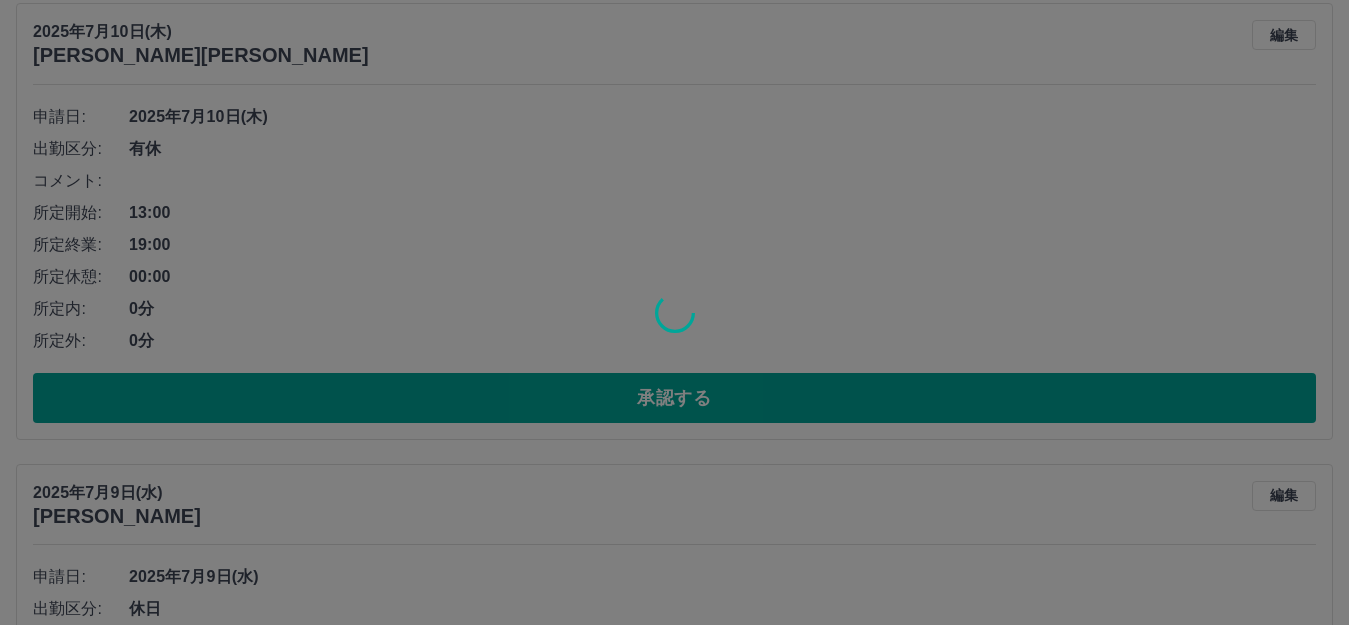 scroll, scrollTop: 1019, scrollLeft: 0, axis: vertical 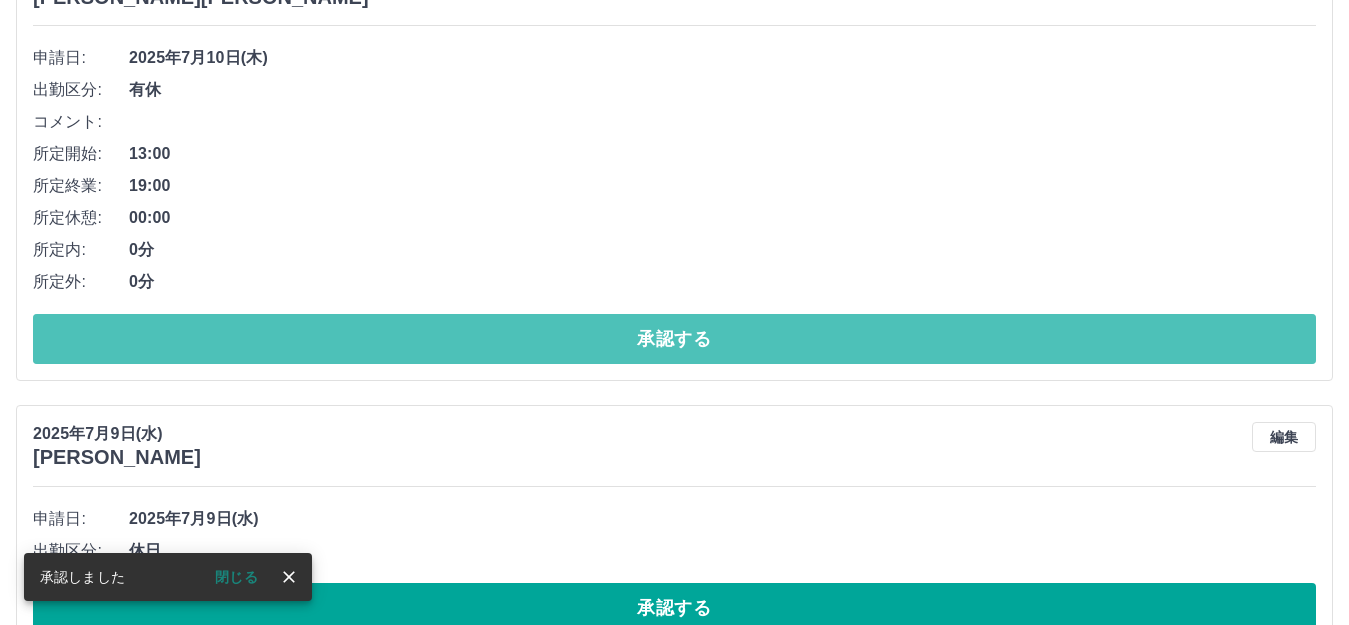click on "承認する" at bounding box center (674, 339) 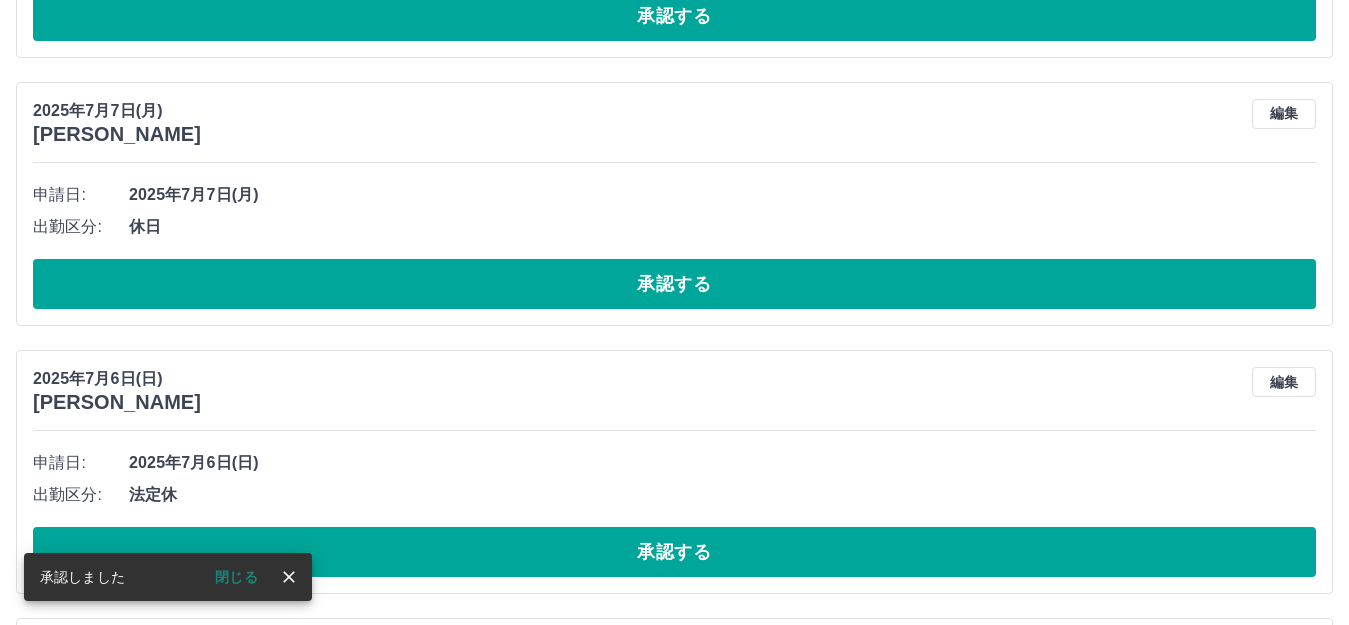 scroll, scrollTop: 499, scrollLeft: 0, axis: vertical 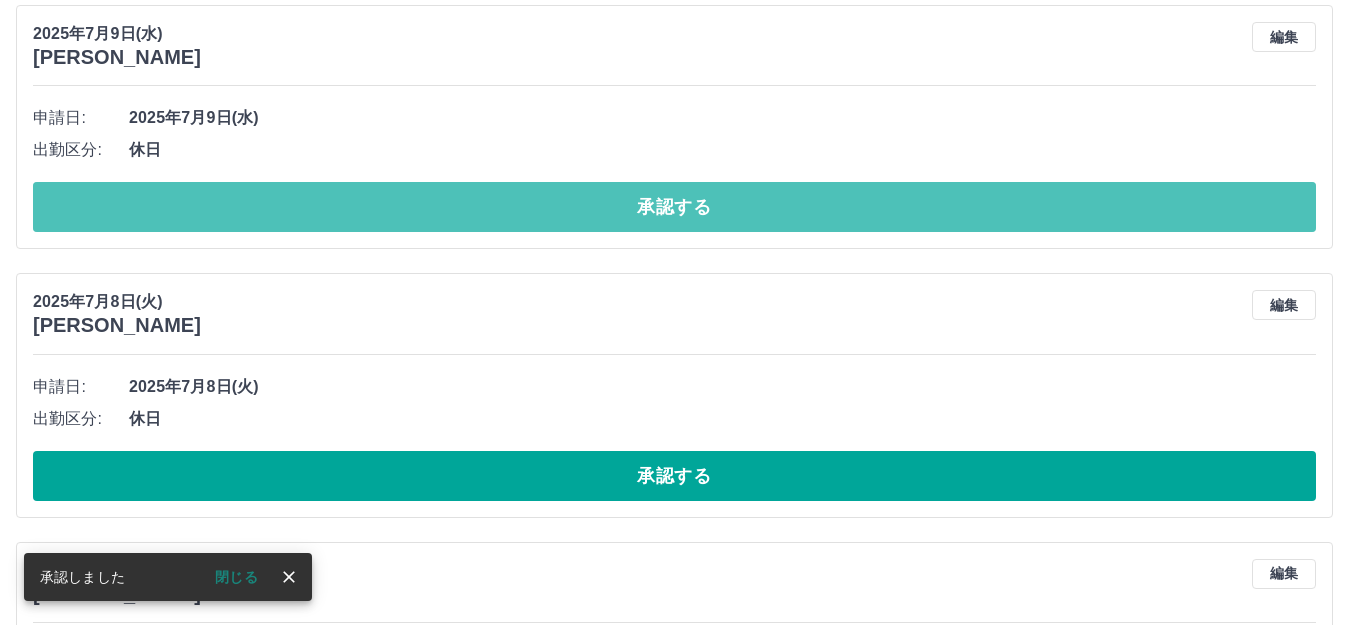 click on "承認する" at bounding box center (674, 207) 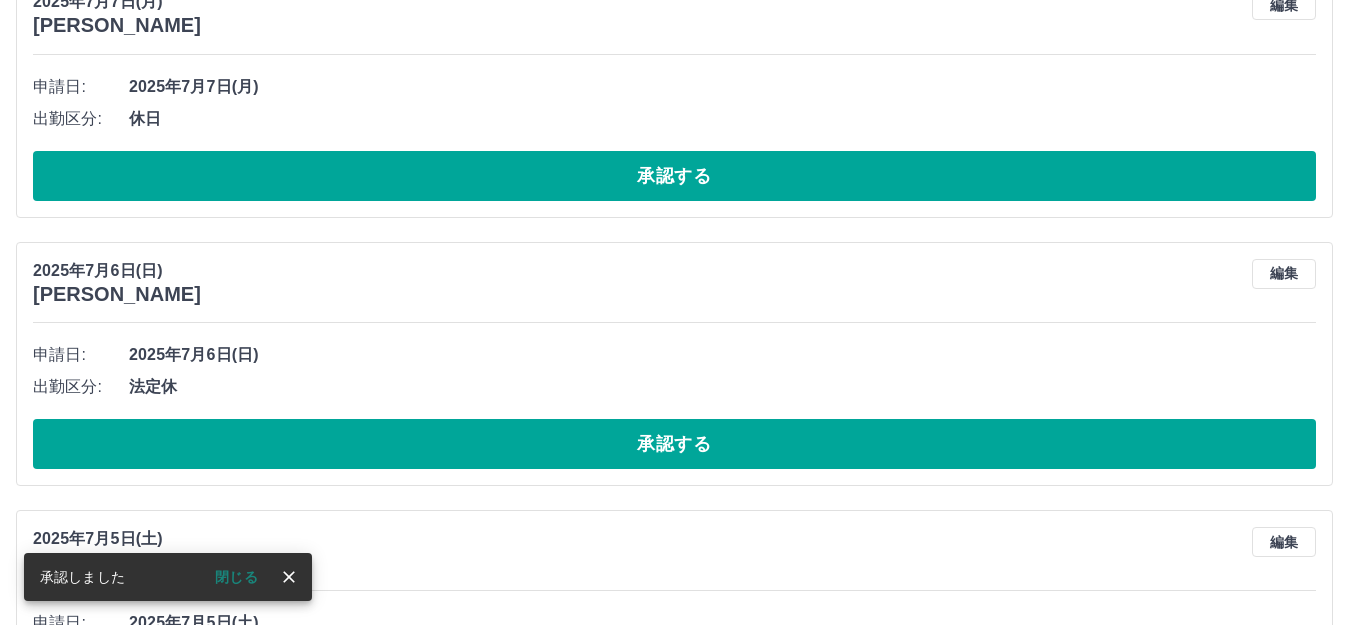scroll, scrollTop: 531, scrollLeft: 0, axis: vertical 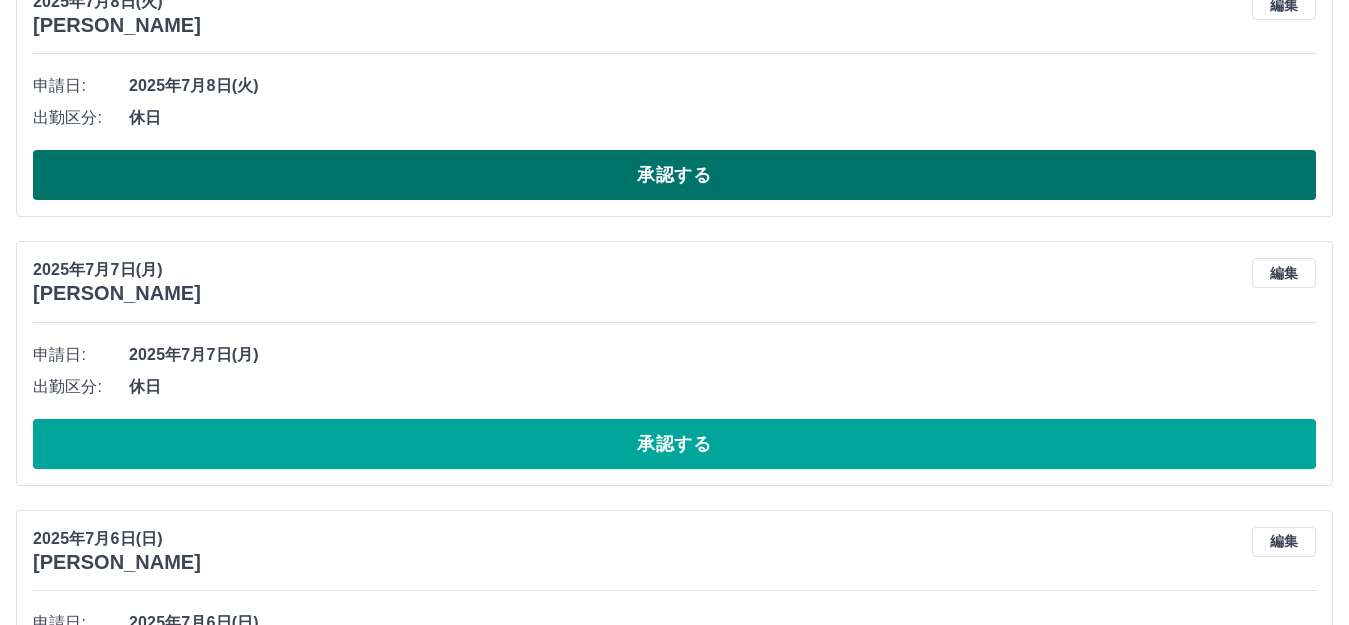 click on "承認する" at bounding box center (674, 175) 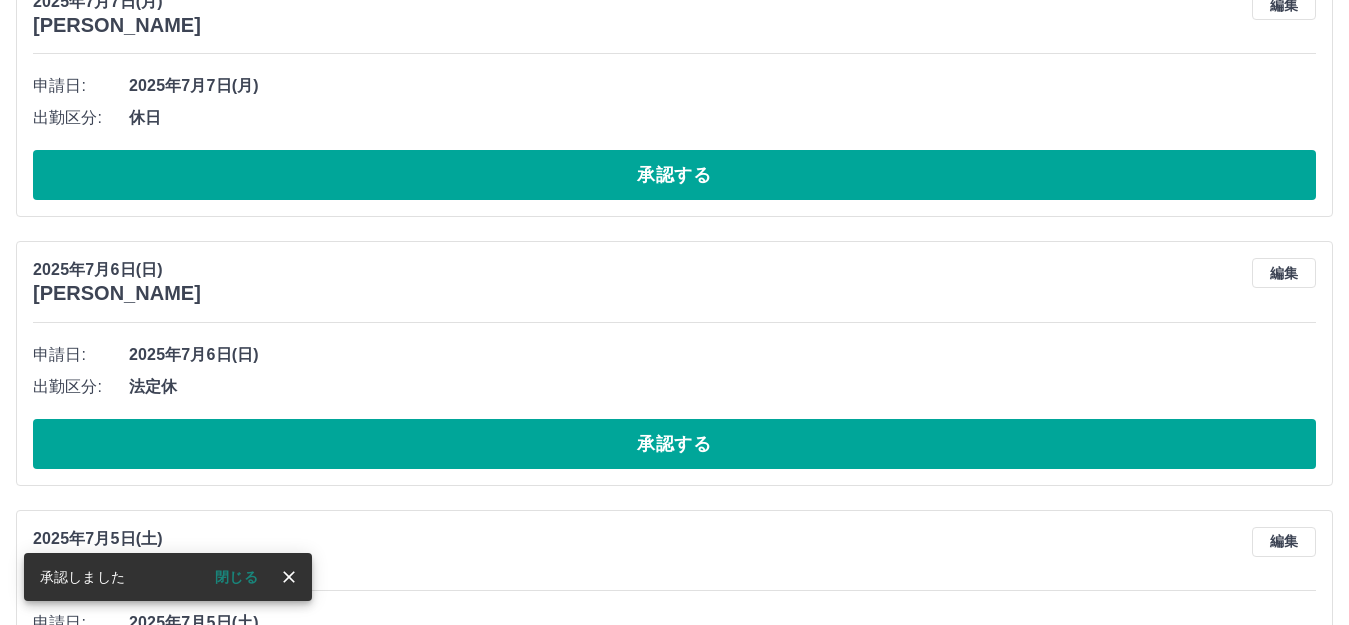 scroll, scrollTop: 263, scrollLeft: 0, axis: vertical 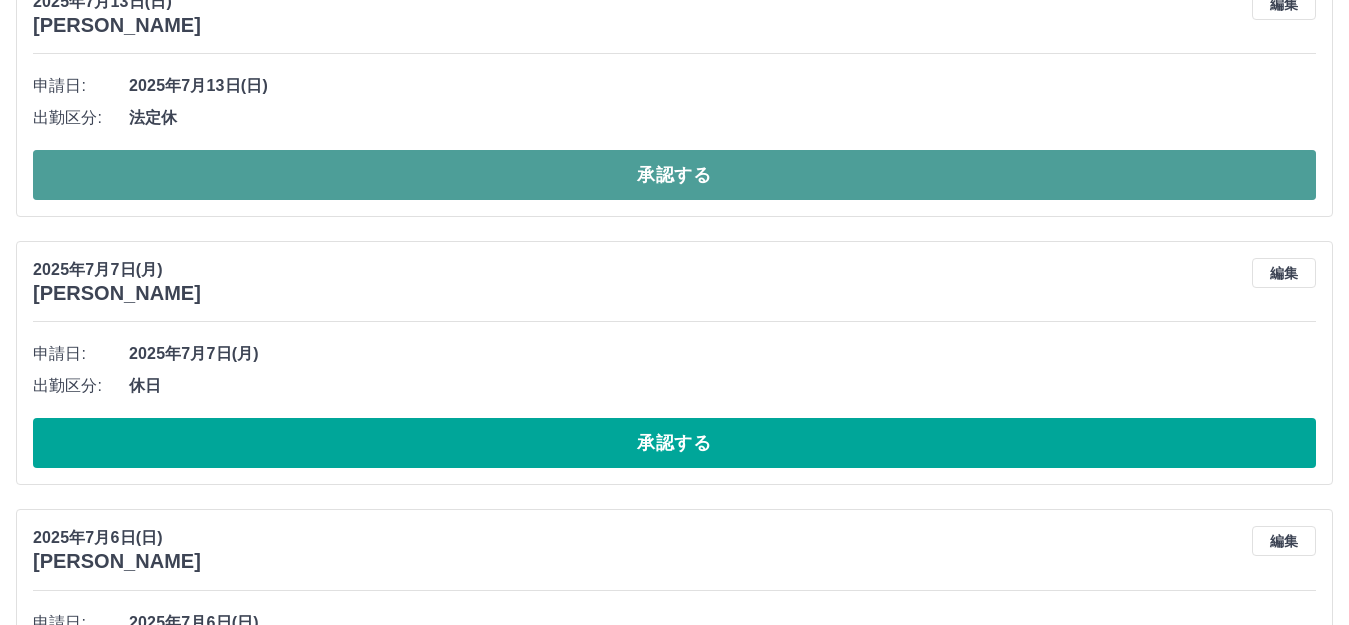 click on "承認する" at bounding box center [674, 175] 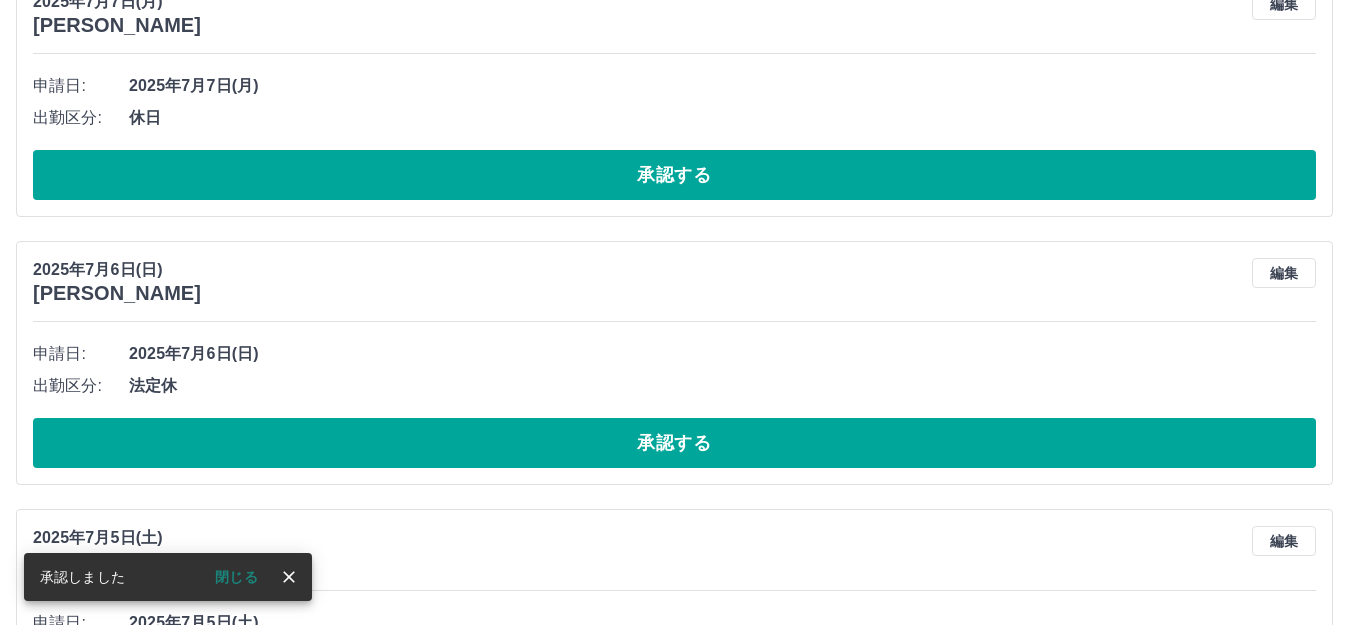 scroll, scrollTop: 0, scrollLeft: 0, axis: both 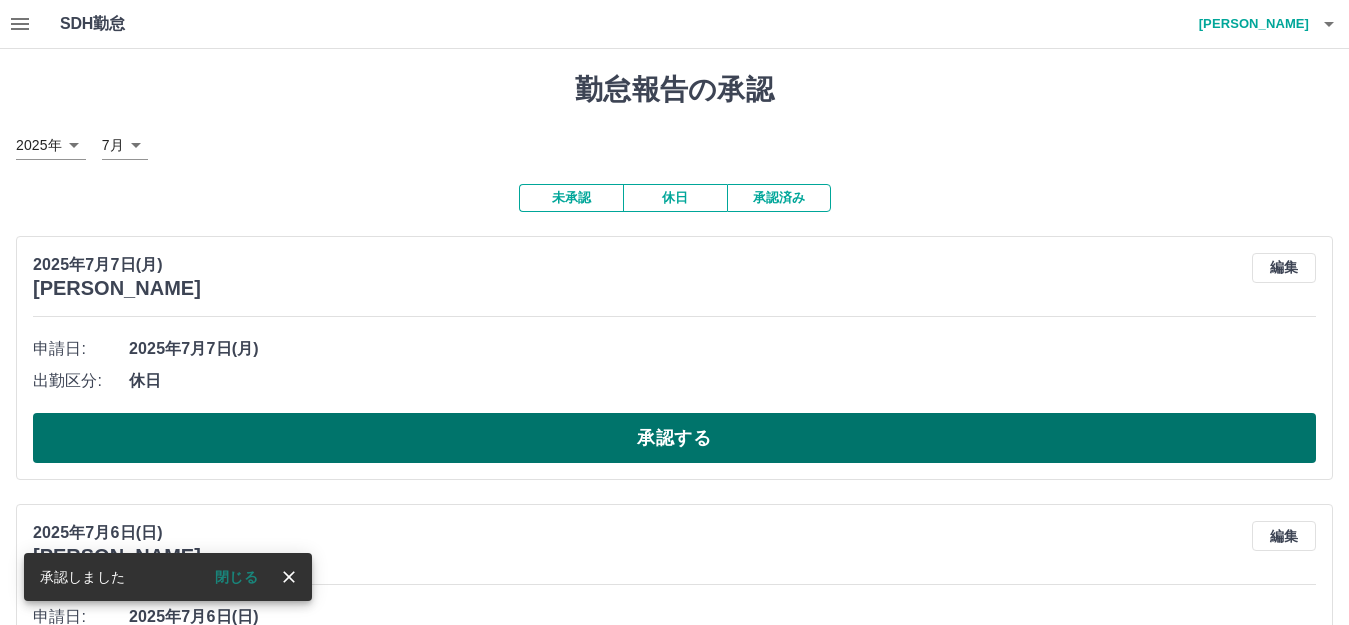click on "承認する" at bounding box center [674, 438] 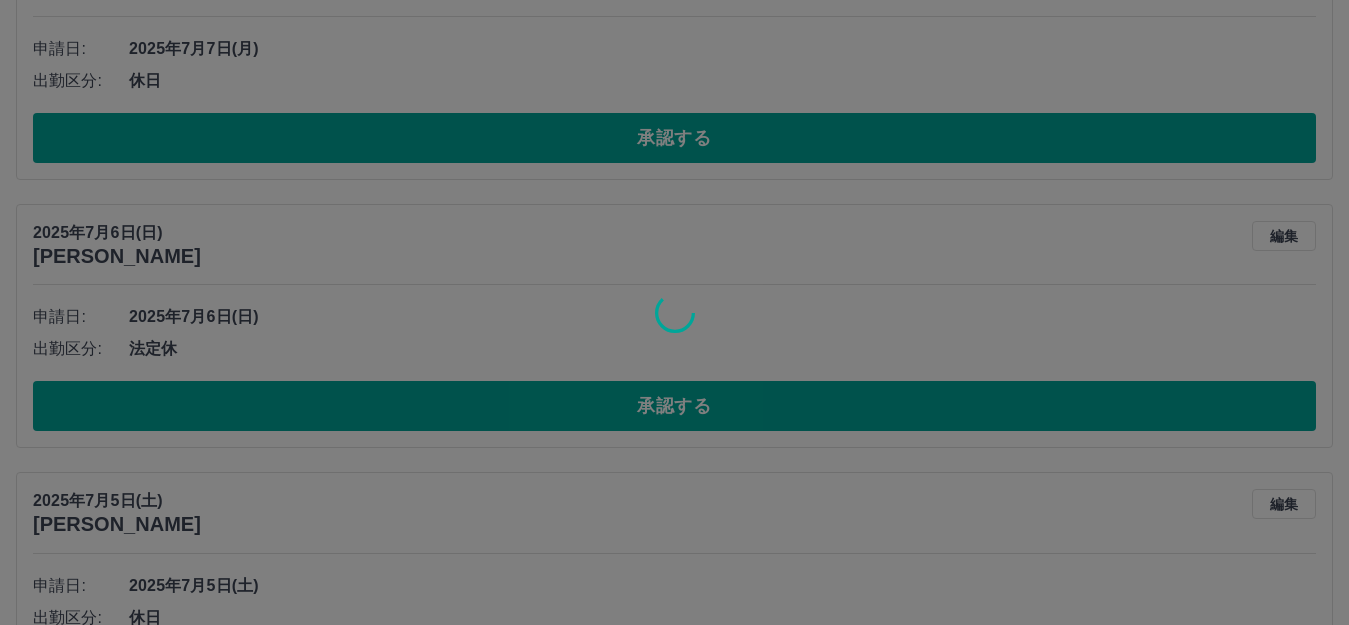 scroll, scrollTop: 32, scrollLeft: 0, axis: vertical 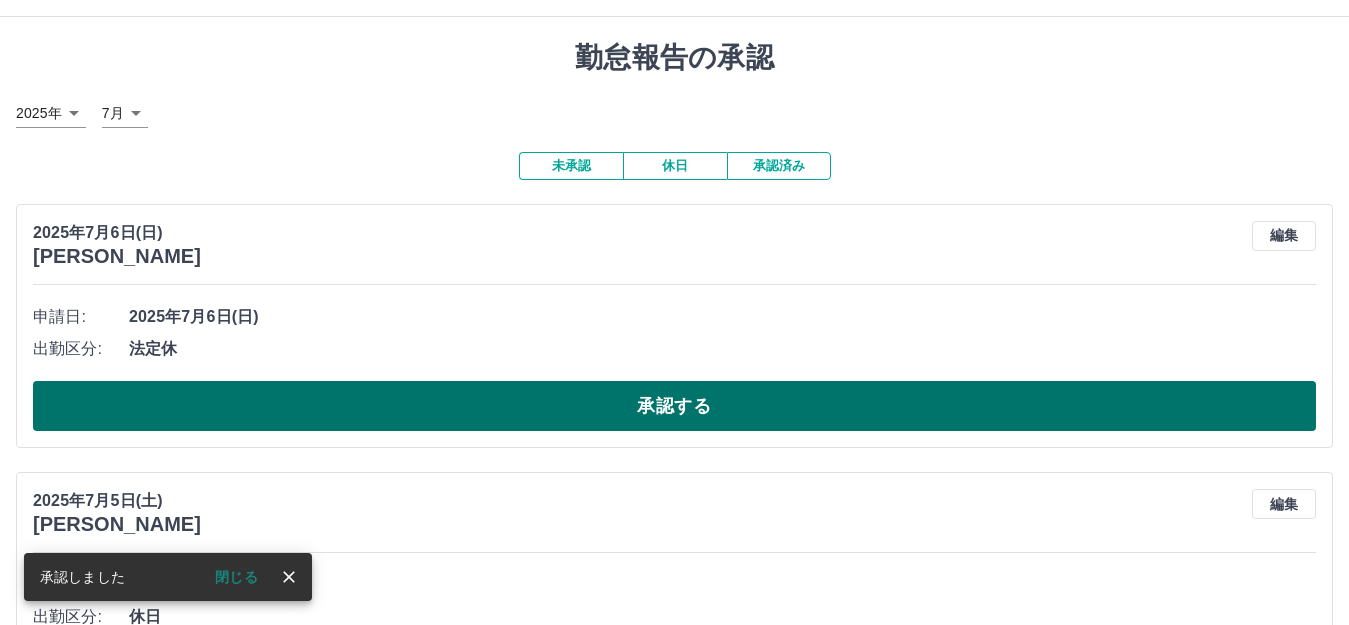 click on "承認する" at bounding box center (674, 406) 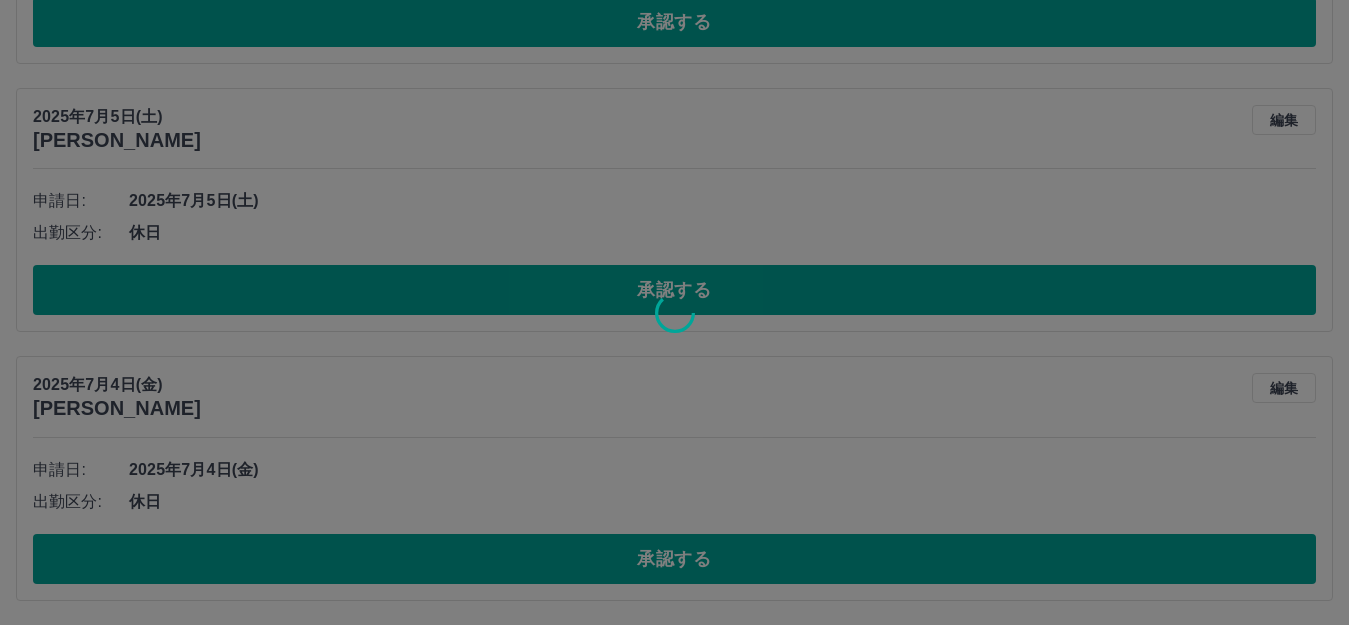 scroll, scrollTop: 149, scrollLeft: 0, axis: vertical 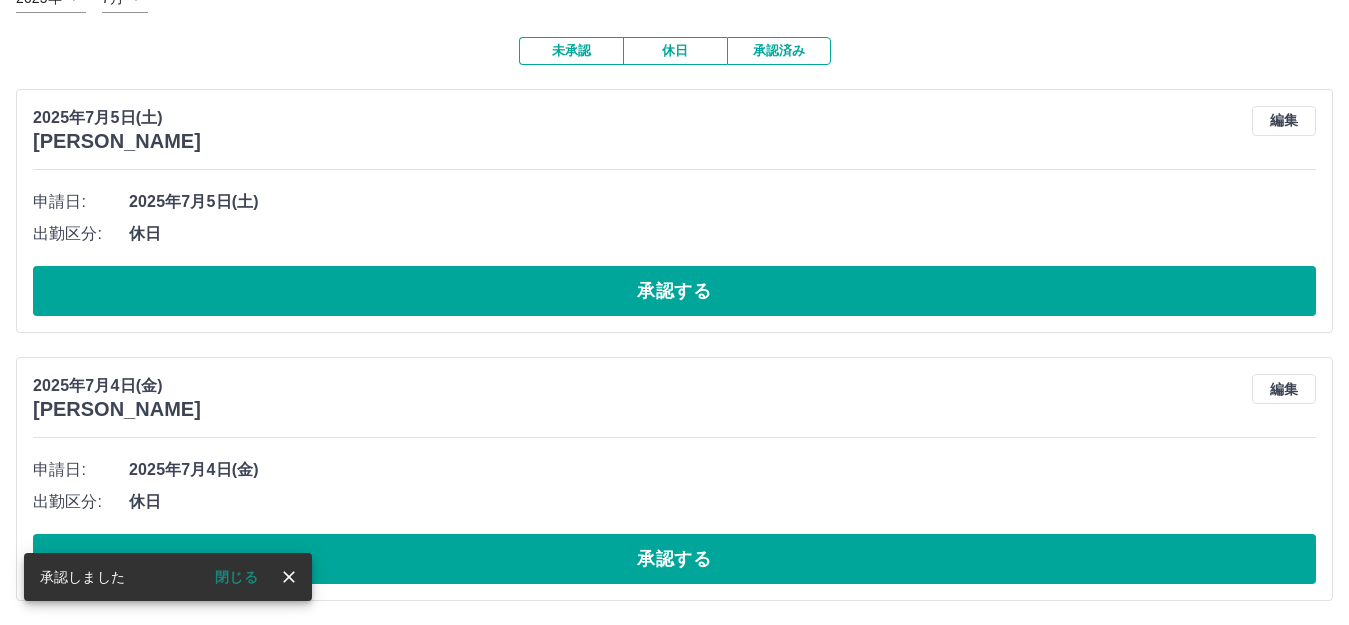 click on "承認する" at bounding box center (674, 291) 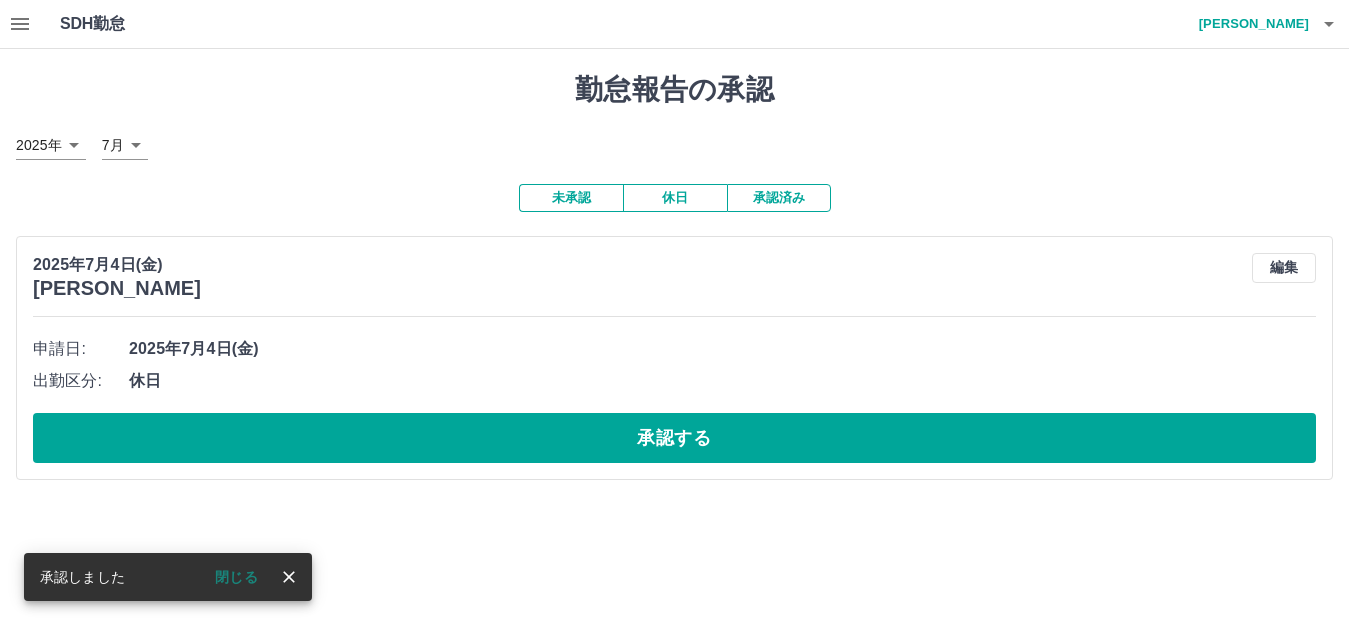 scroll, scrollTop: 0, scrollLeft: 0, axis: both 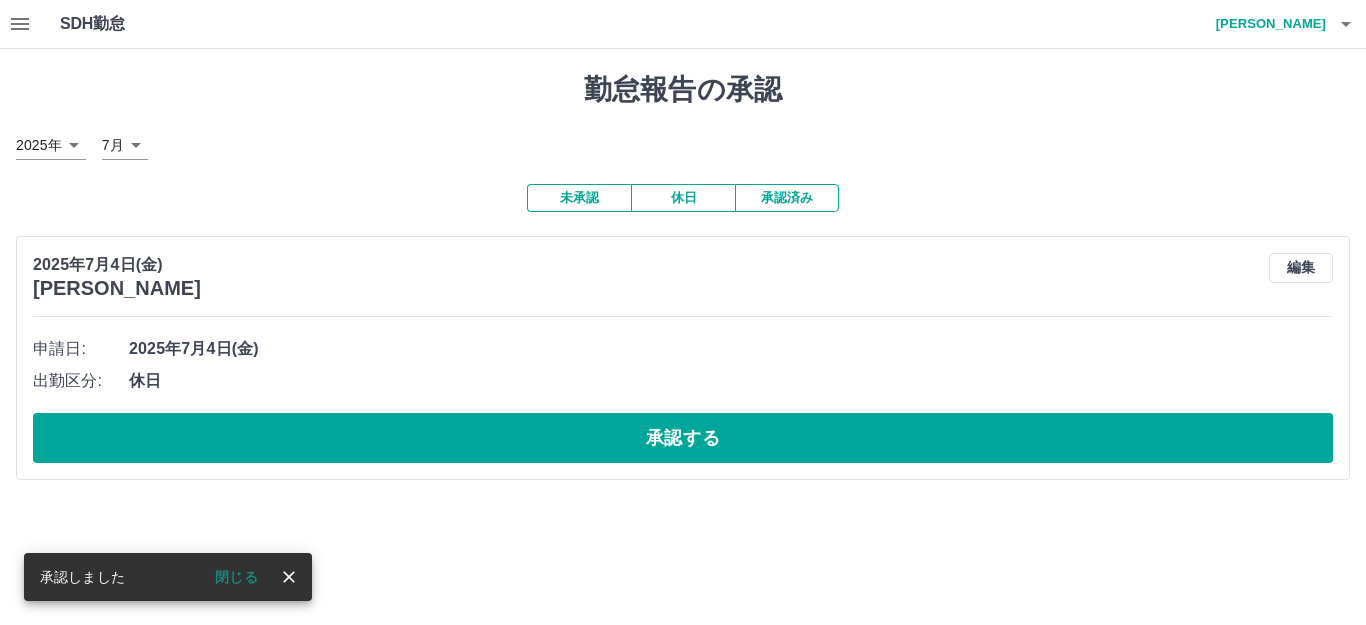 click on "休日" at bounding box center [731, 381] 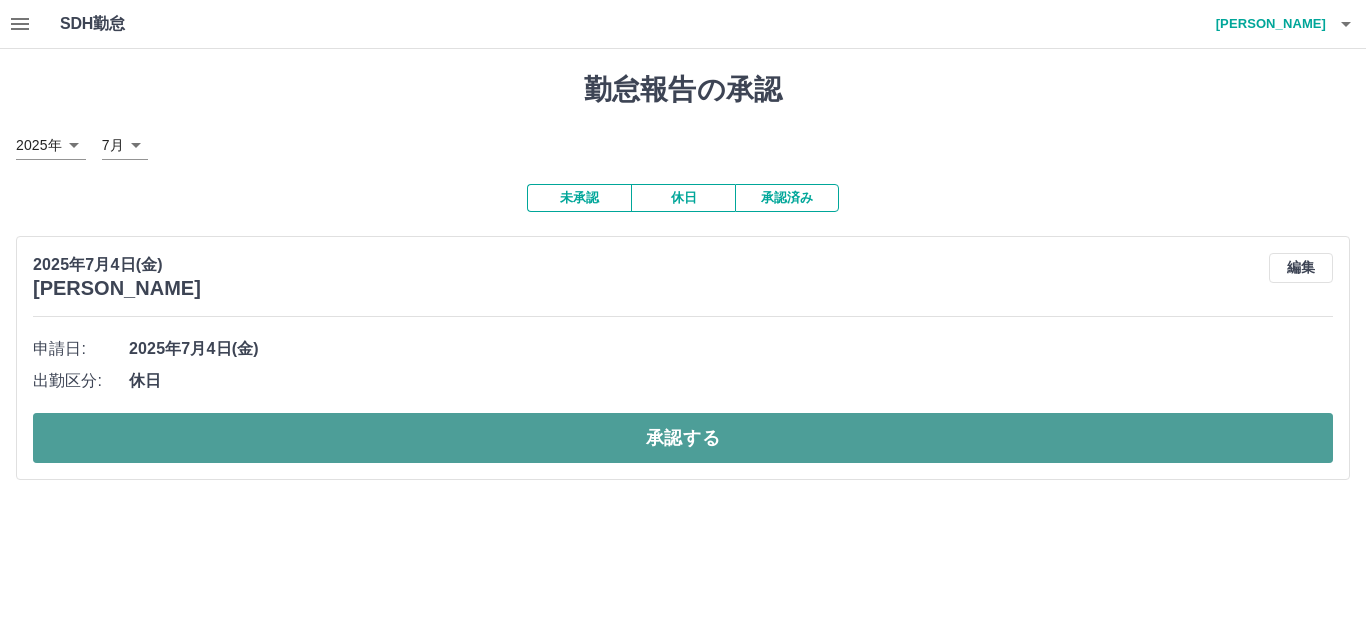 click on "承認する" at bounding box center [683, 438] 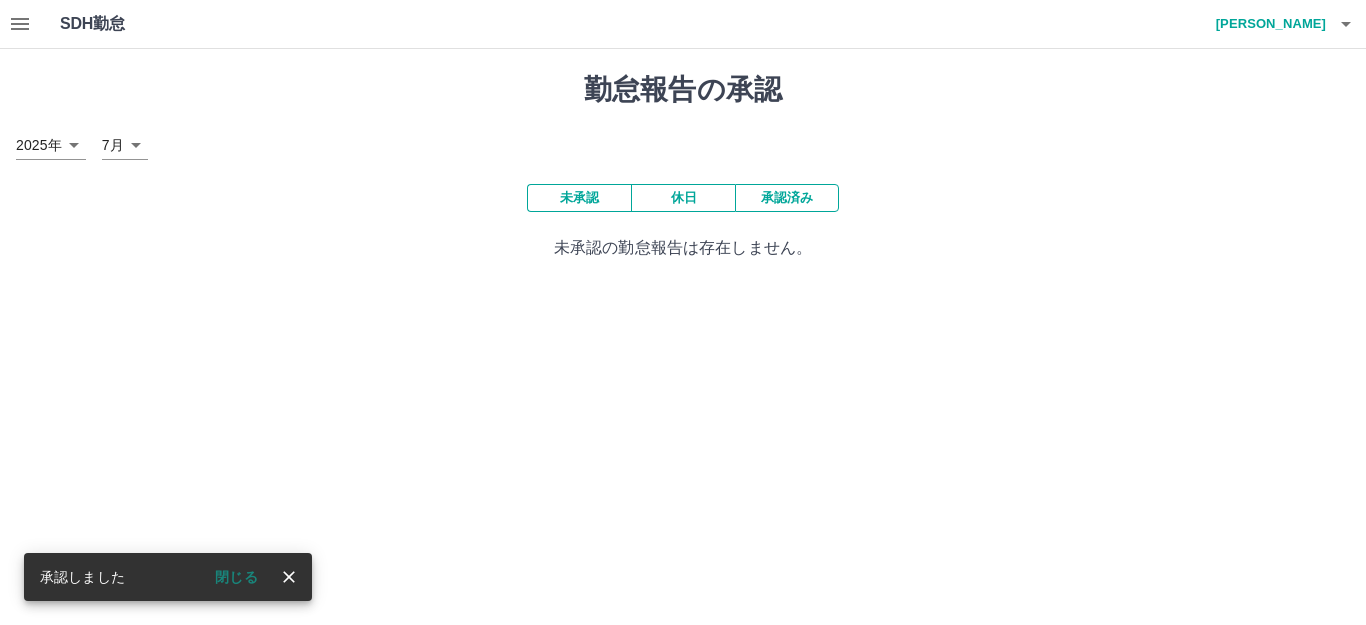 click 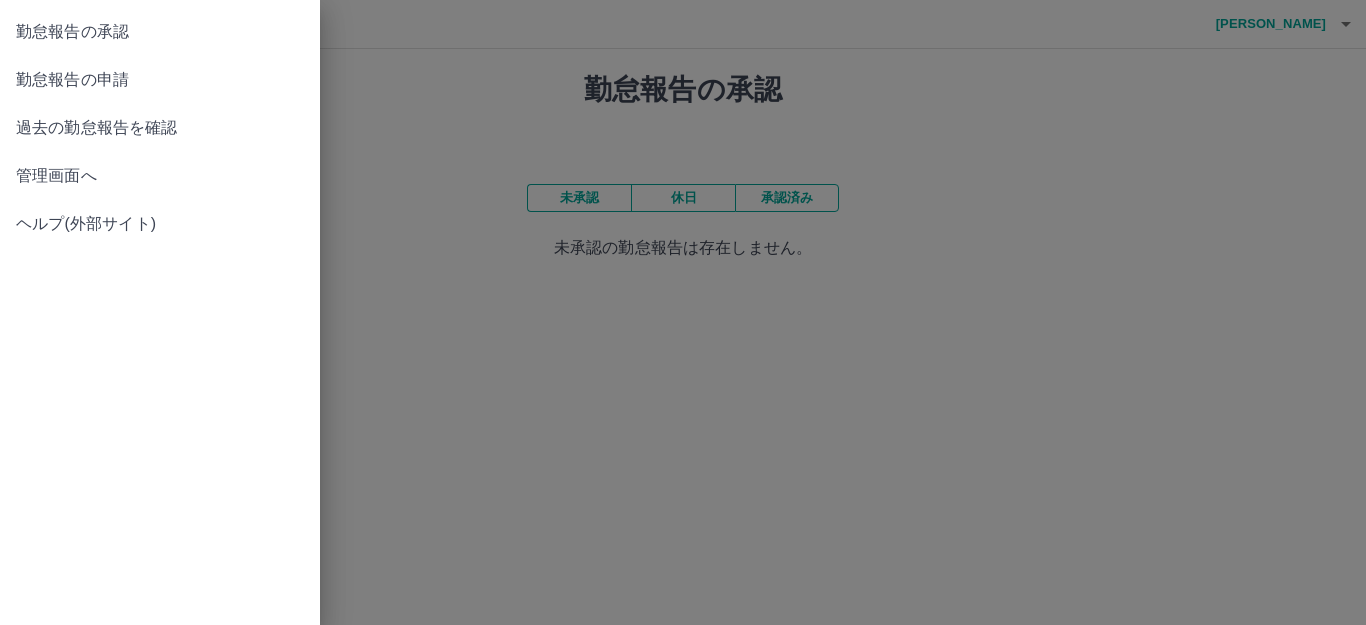 click on "勤怠報告の申請" at bounding box center (160, 80) 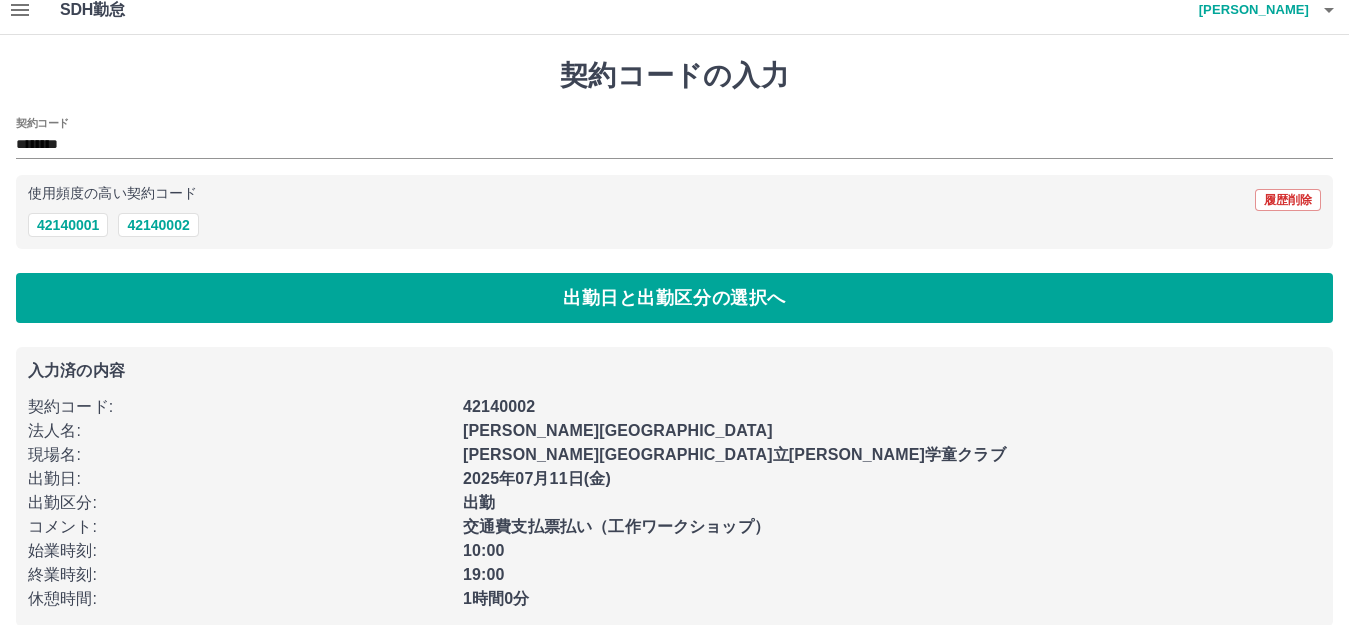 scroll, scrollTop: 0, scrollLeft: 0, axis: both 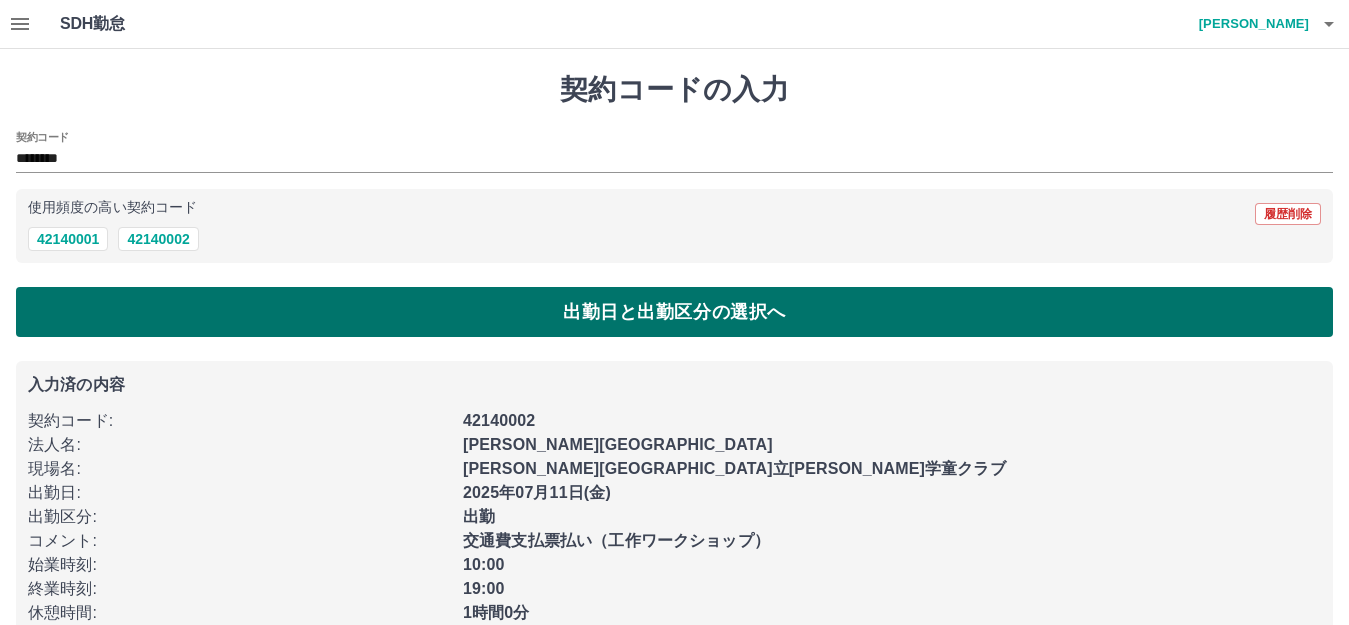 click on "出勤日と出勤区分の選択へ" at bounding box center (674, 312) 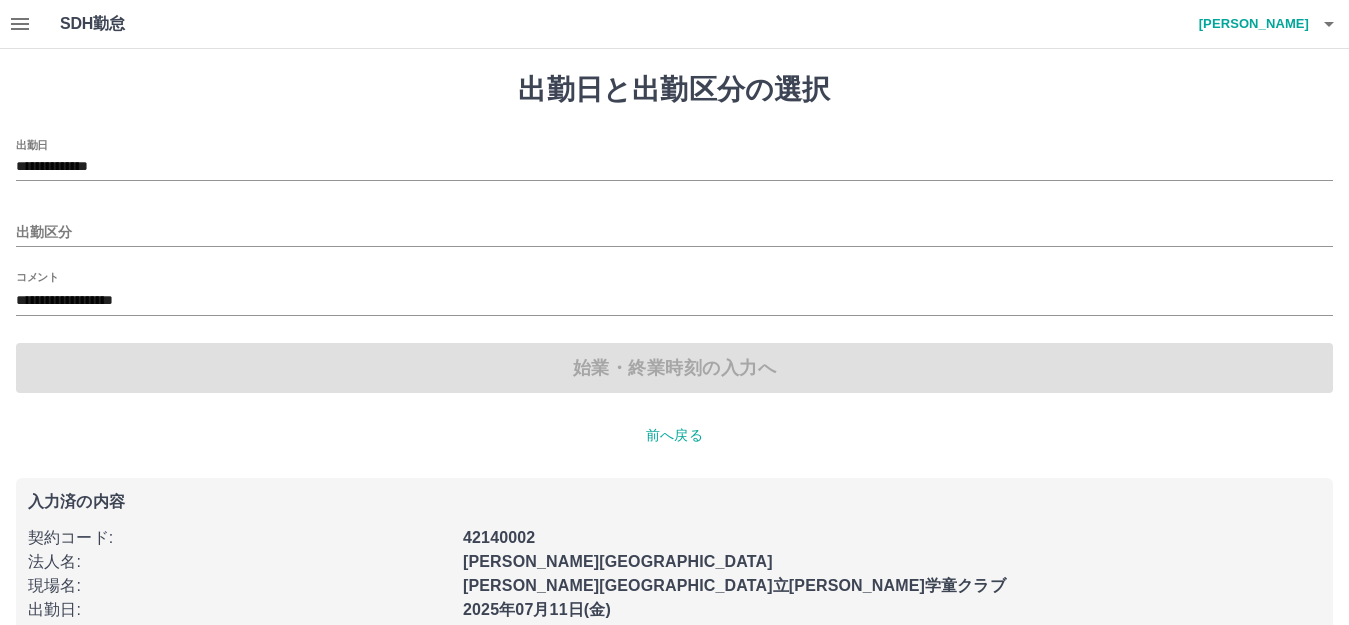type on "**********" 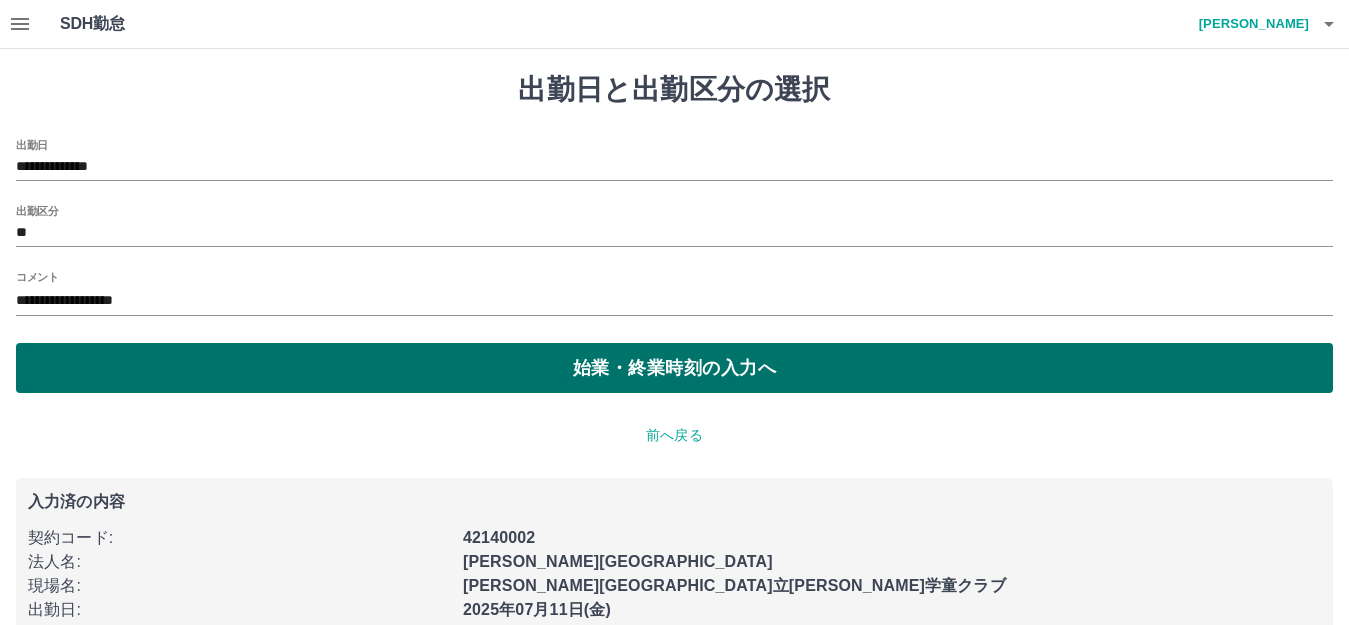 click on "始業・終業時刻の入力へ" at bounding box center [674, 368] 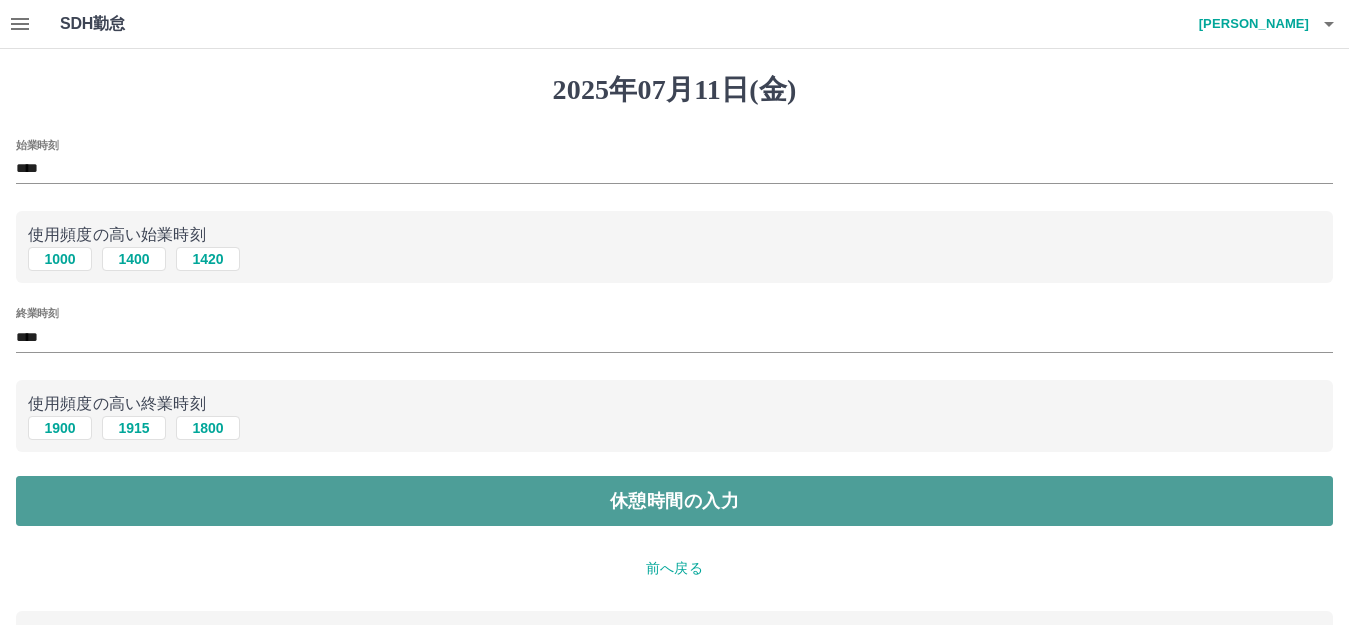 click on "休憩時間の入力" at bounding box center (674, 501) 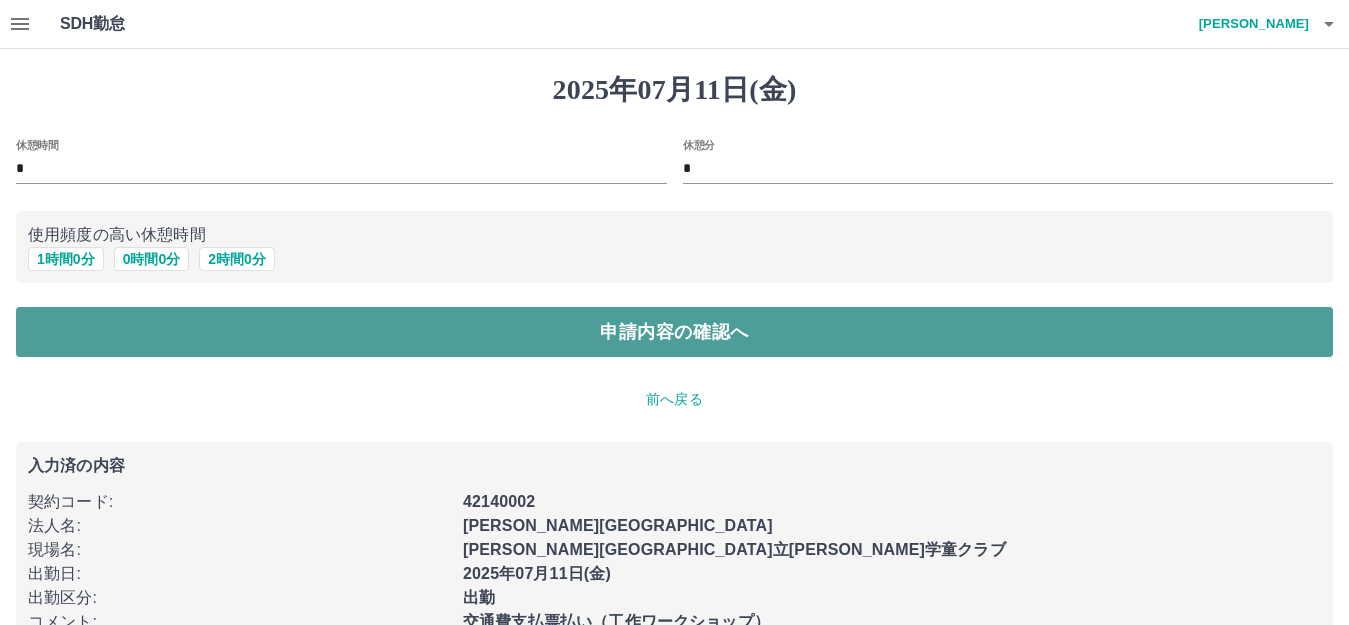 click on "申請内容の確認へ" at bounding box center [674, 332] 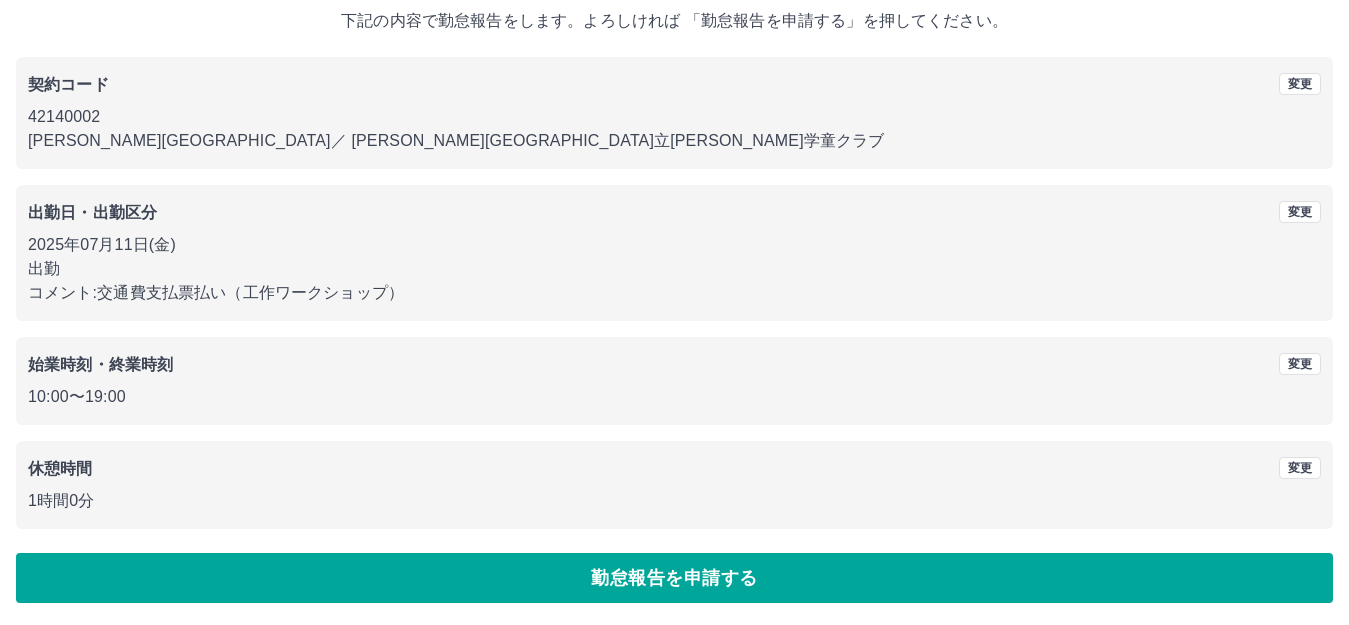 scroll, scrollTop: 124, scrollLeft: 0, axis: vertical 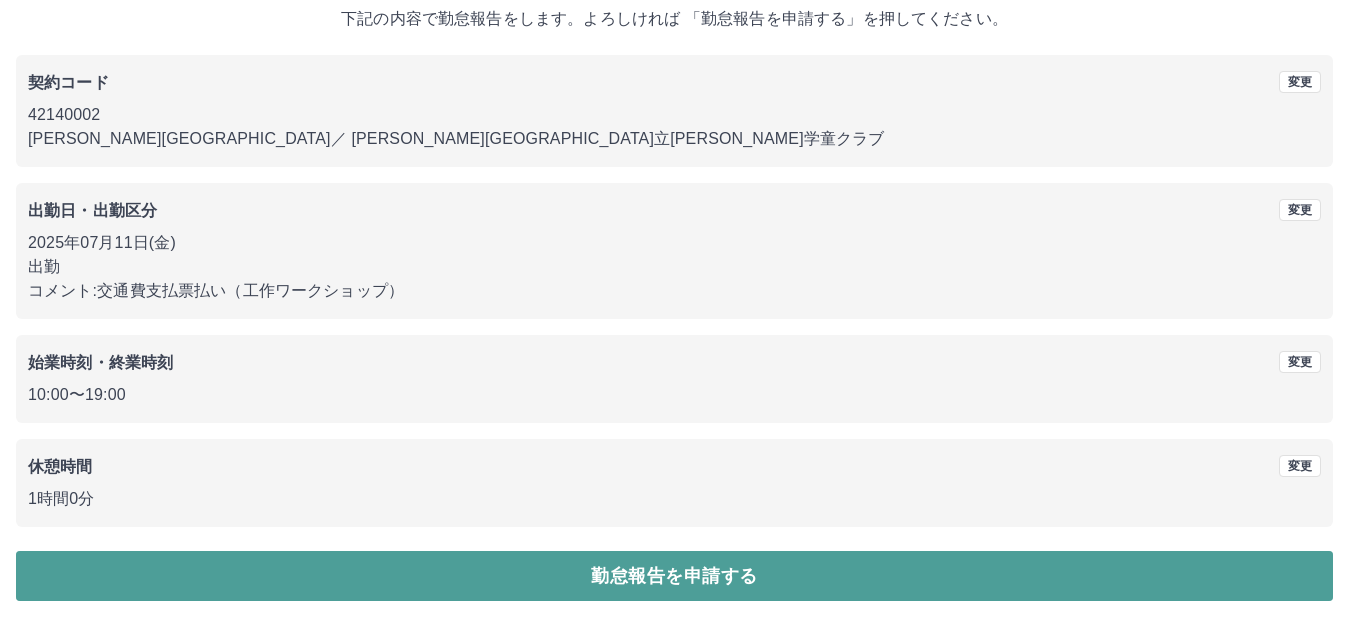 click on "勤怠報告を申請する" at bounding box center [674, 576] 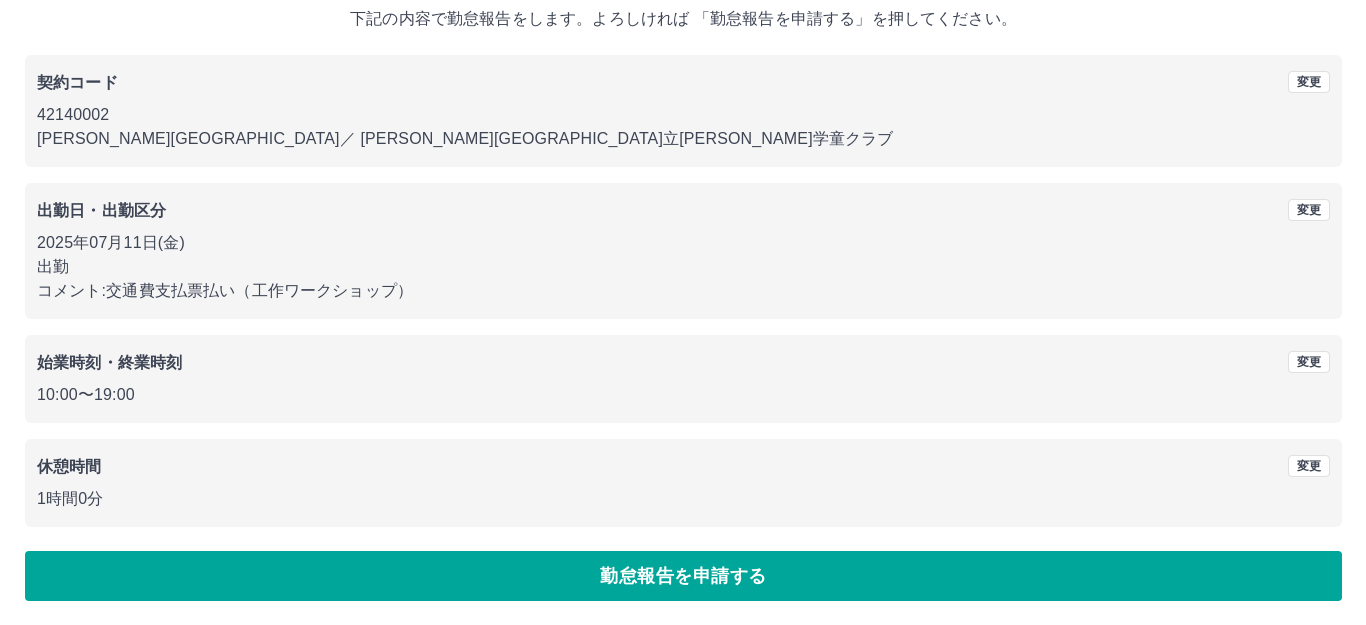 scroll, scrollTop: 0, scrollLeft: 0, axis: both 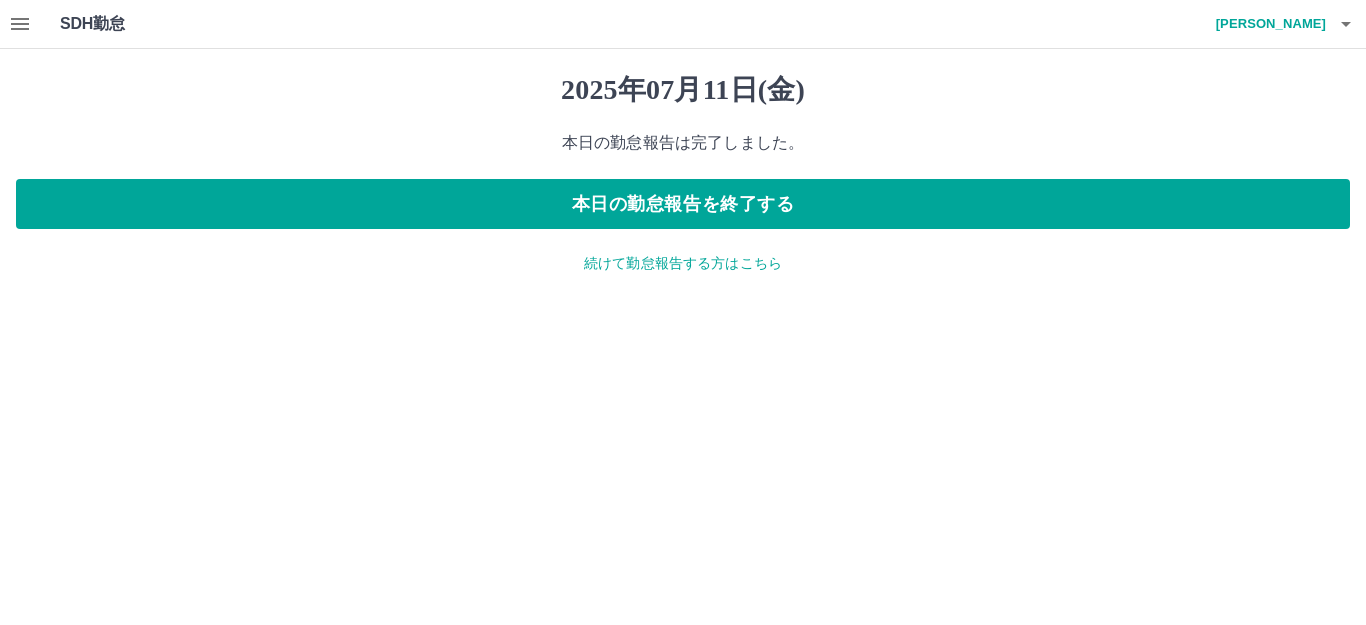 click on "続けて勤怠報告する方はこちら" at bounding box center [683, 263] 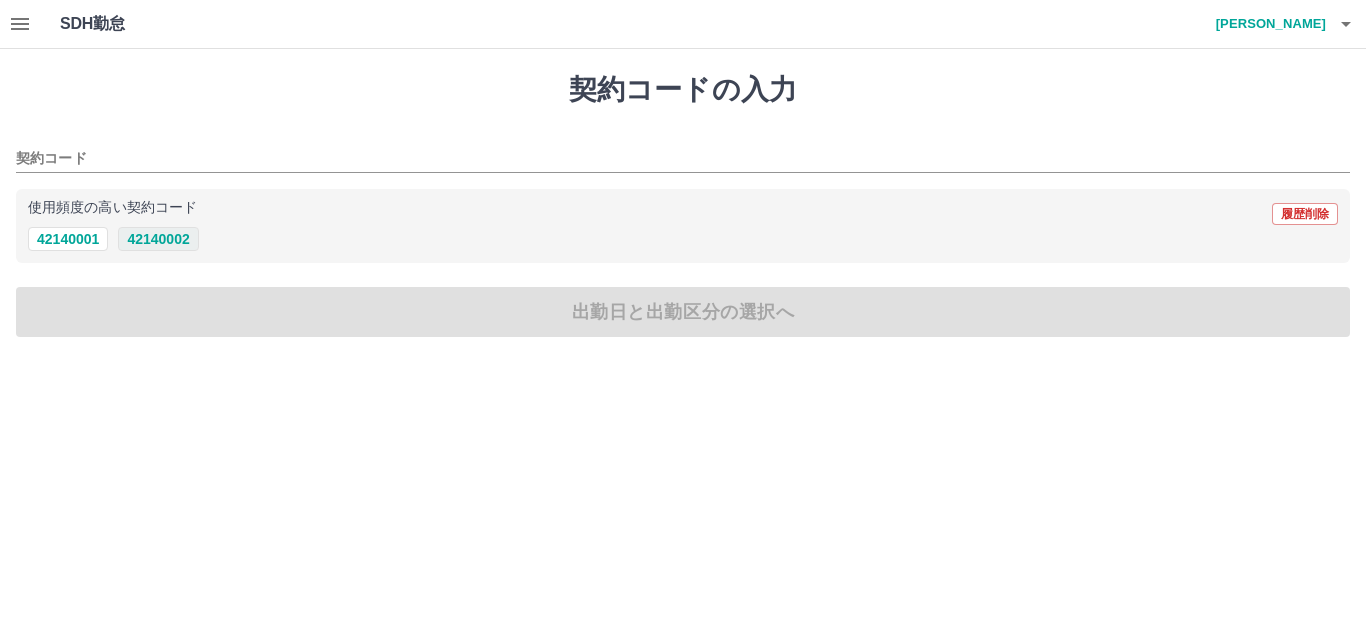 click on "42140002" at bounding box center (158, 239) 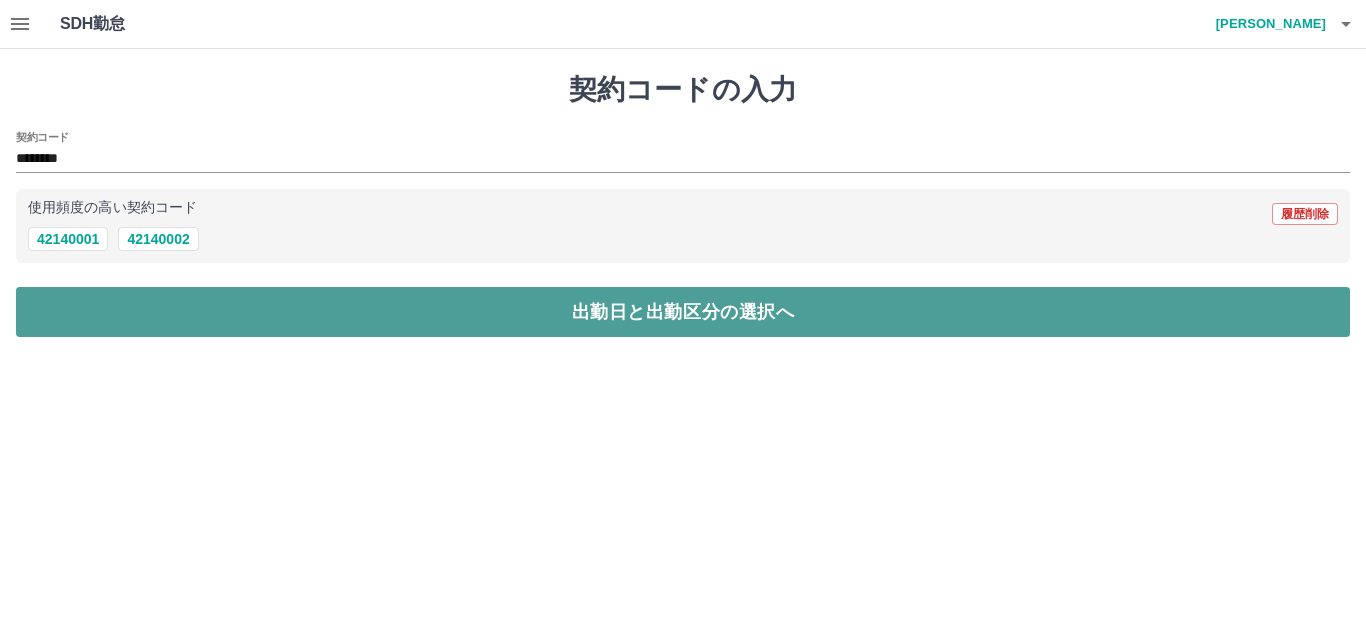 click on "出勤日と出勤区分の選択へ" at bounding box center (683, 312) 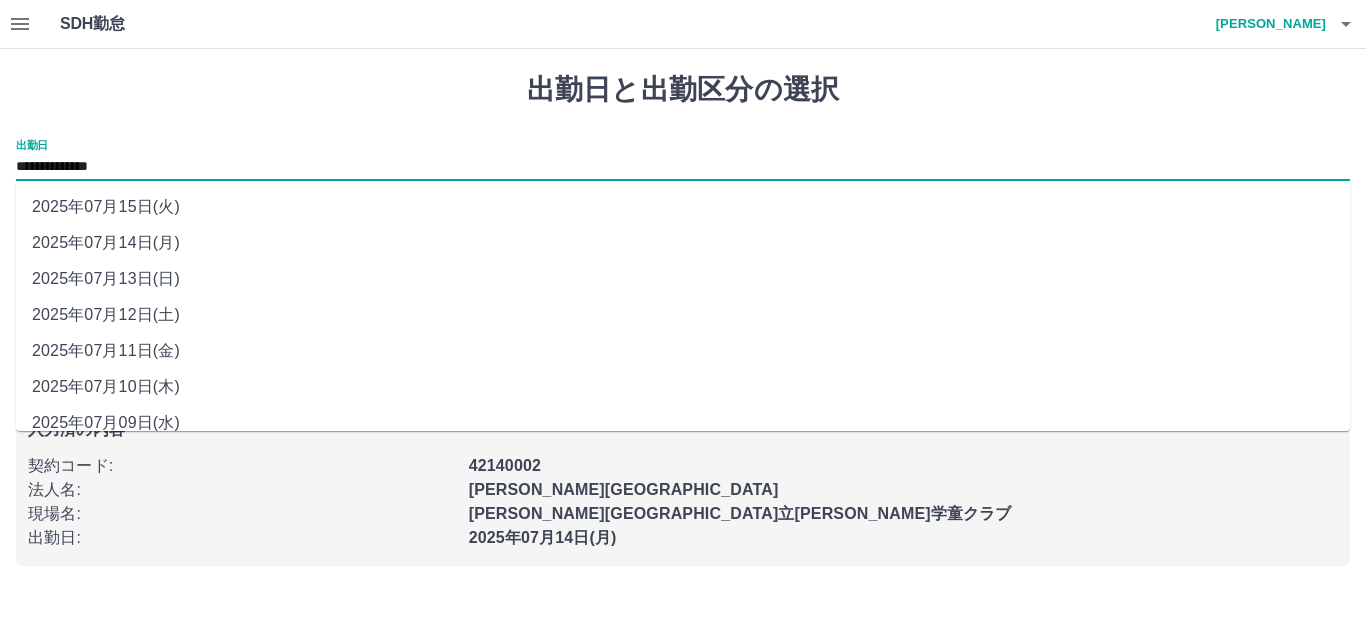 click on "**********" at bounding box center (683, 167) 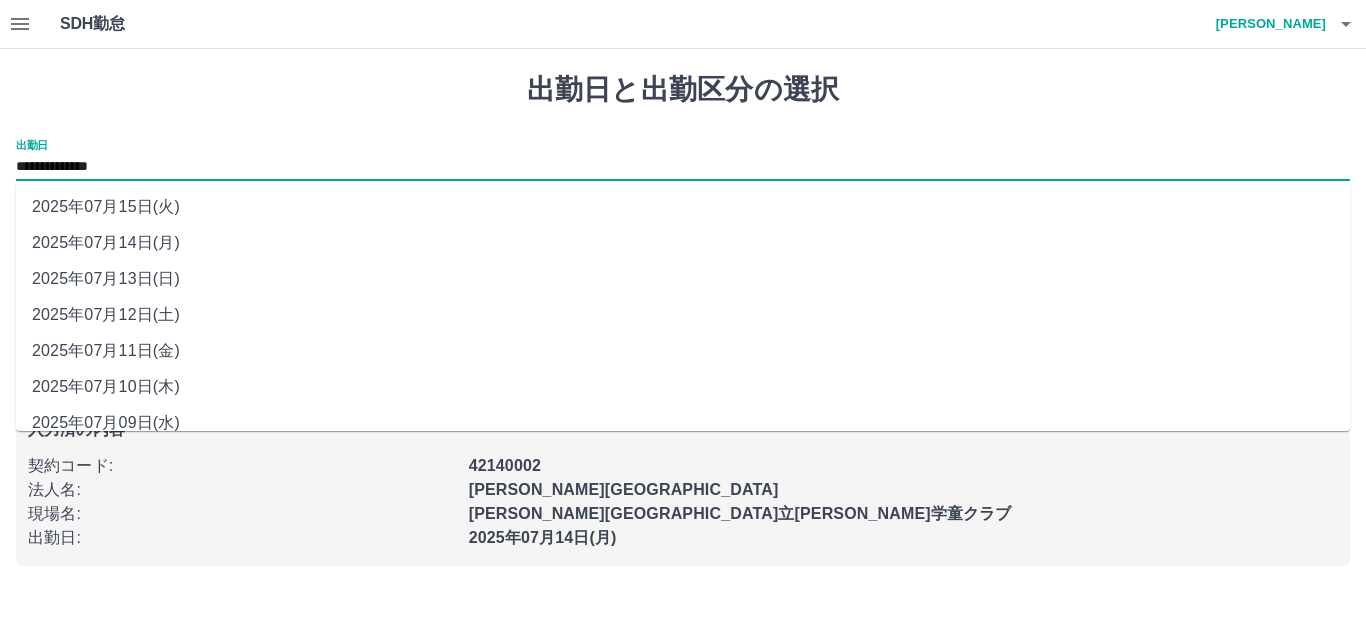 click on "2025年07月13日(日)" at bounding box center (683, 279) 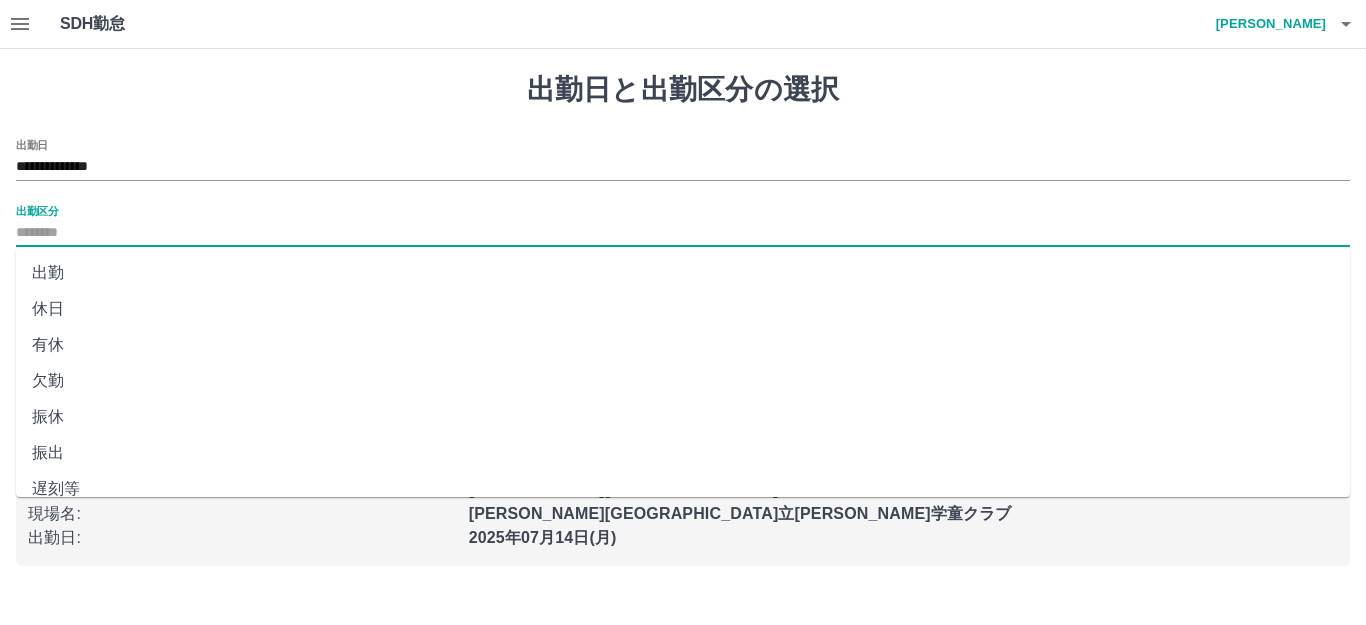 click on "出勤区分" at bounding box center (683, 233) 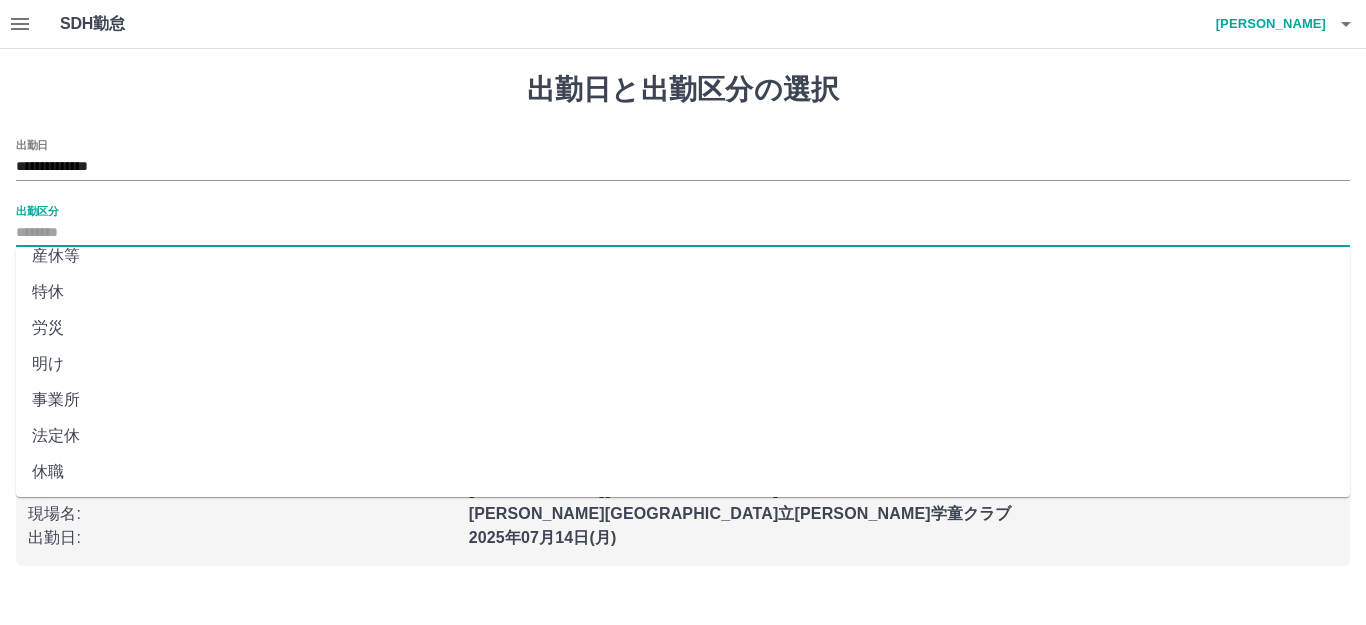 scroll, scrollTop: 414, scrollLeft: 0, axis: vertical 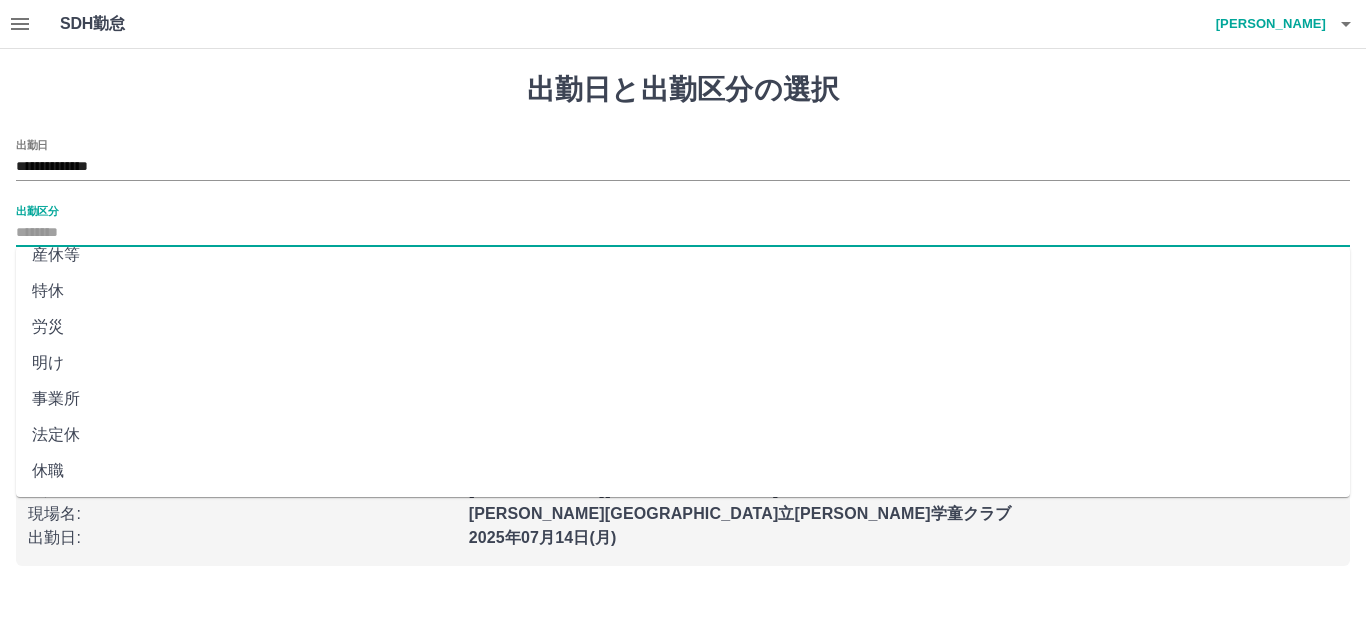 click on "法定休" at bounding box center (683, 435) 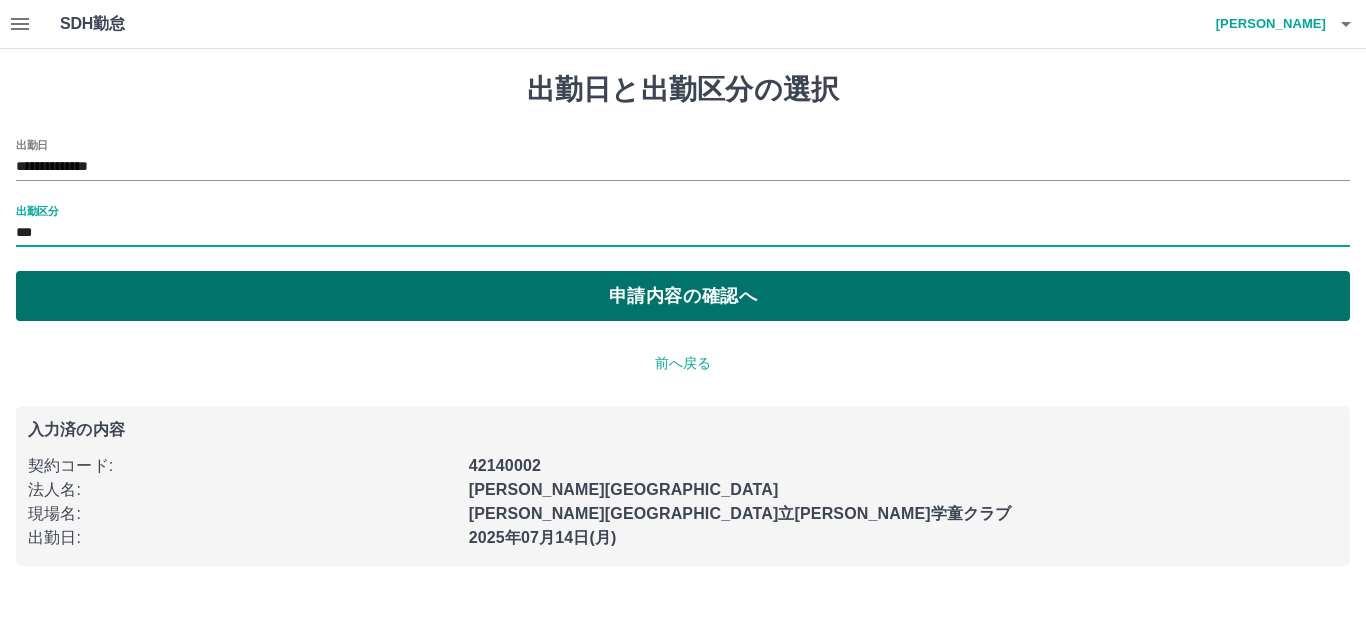 click on "申請内容の確認へ" at bounding box center [683, 296] 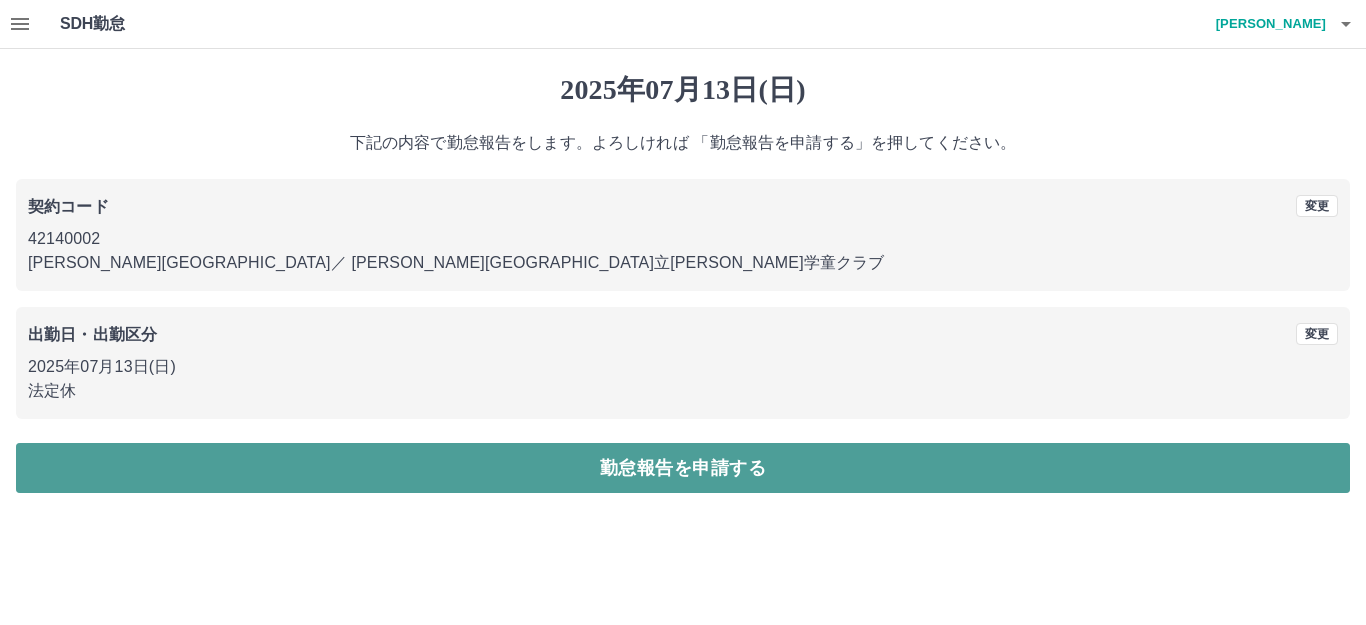 drag, startPoint x: 644, startPoint y: 465, endPoint x: 527, endPoint y: 272, distance: 225.69449 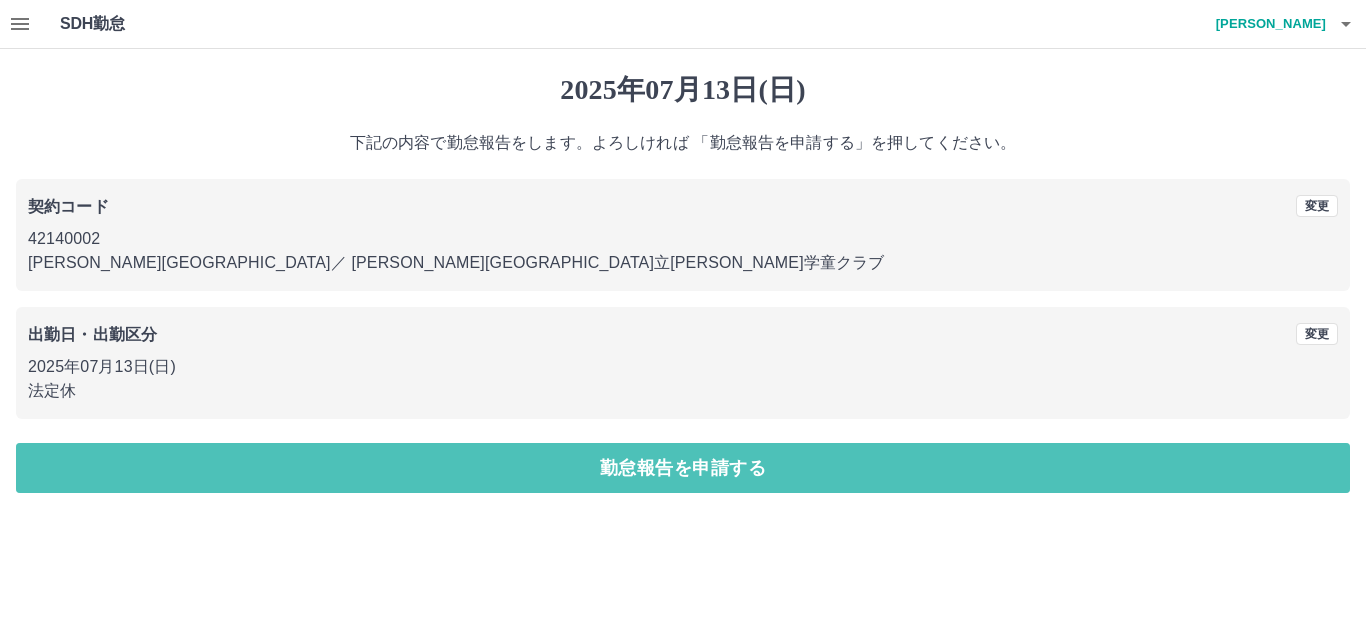click on "勤怠報告を申請する" at bounding box center (683, 468) 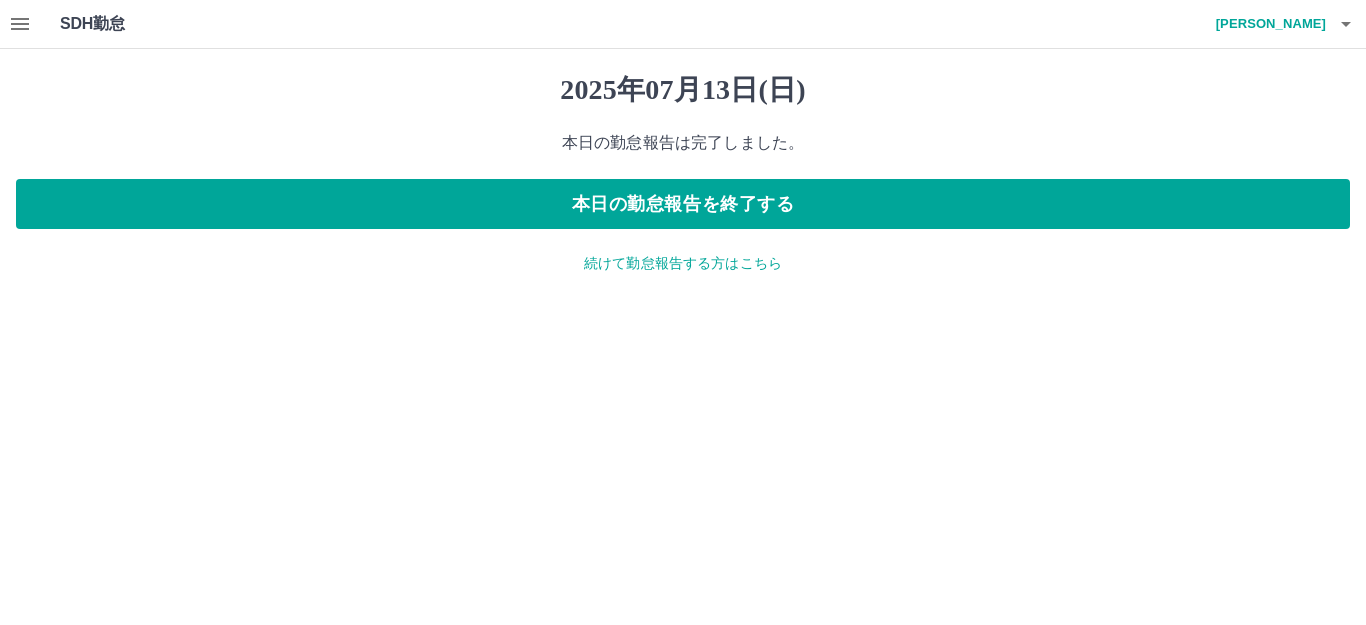 click on "続けて勤怠報告する方はこちら" at bounding box center (683, 263) 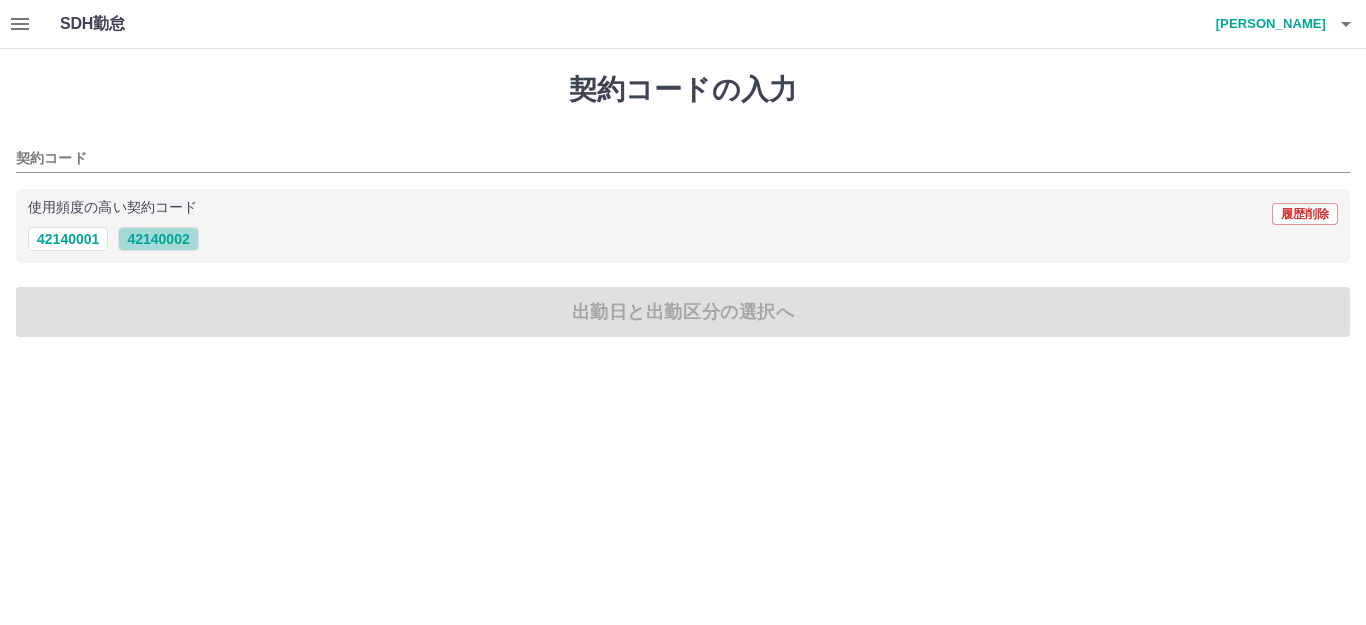 click on "42140002" at bounding box center (158, 239) 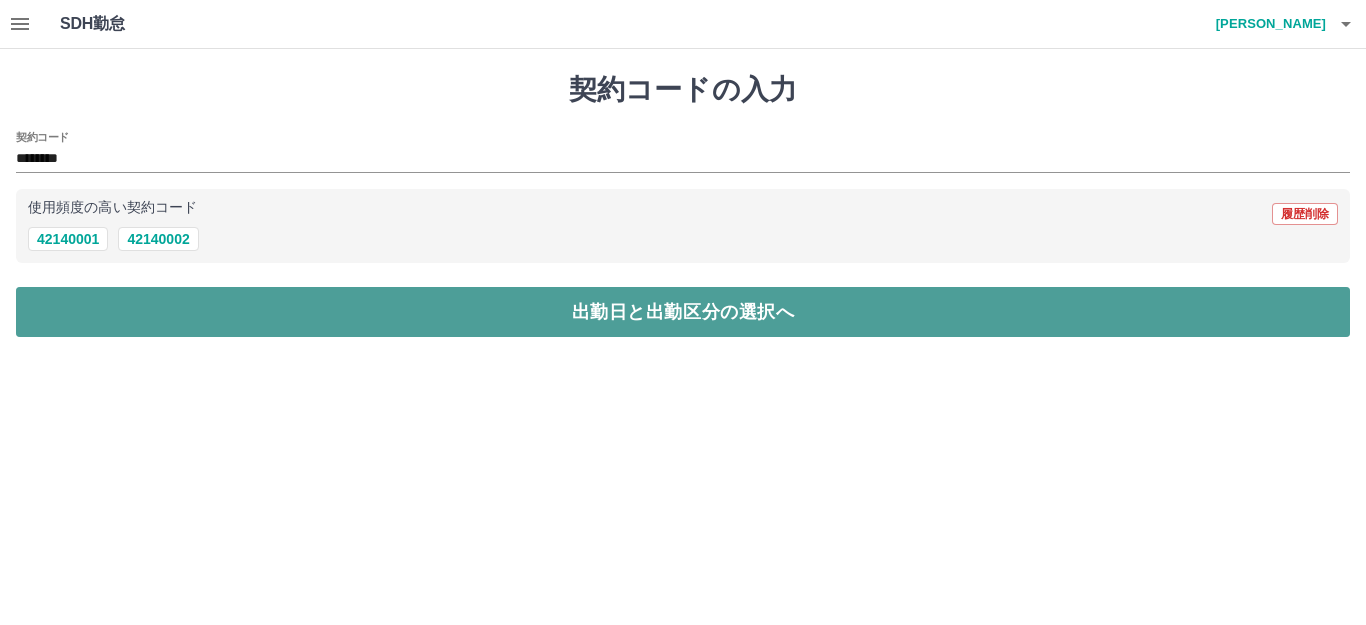 click on "出勤日と出勤区分の選択へ" at bounding box center (683, 312) 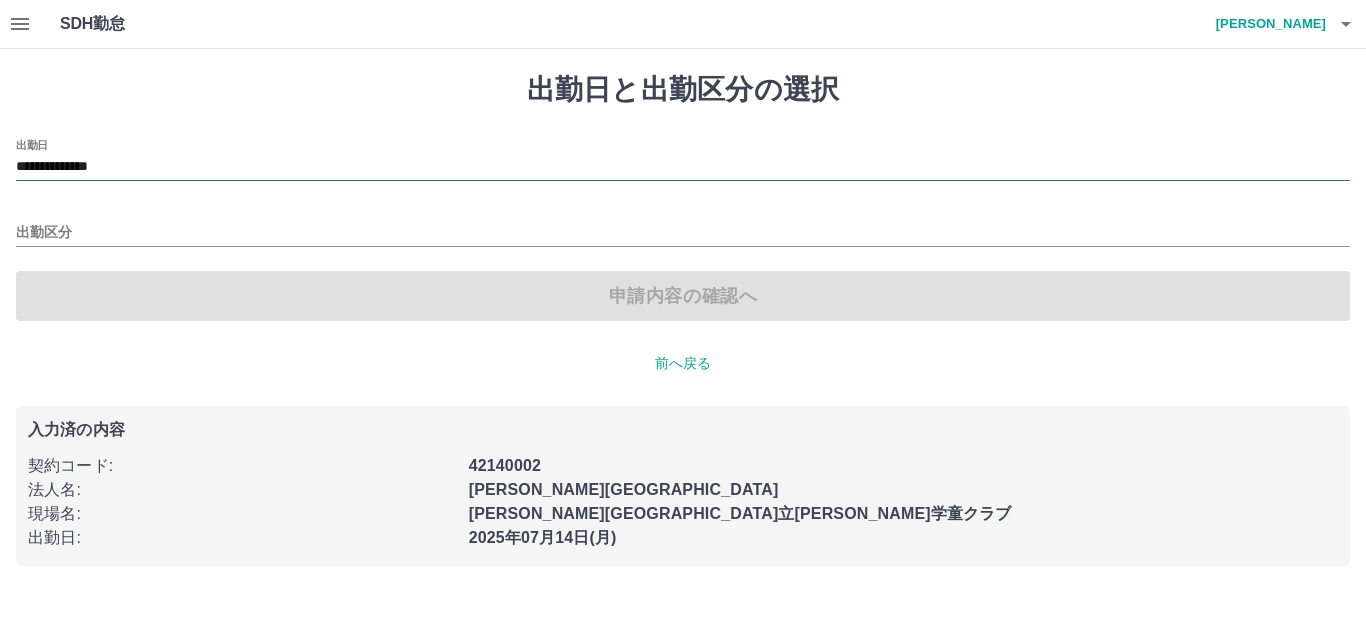 click on "**********" at bounding box center [683, 167] 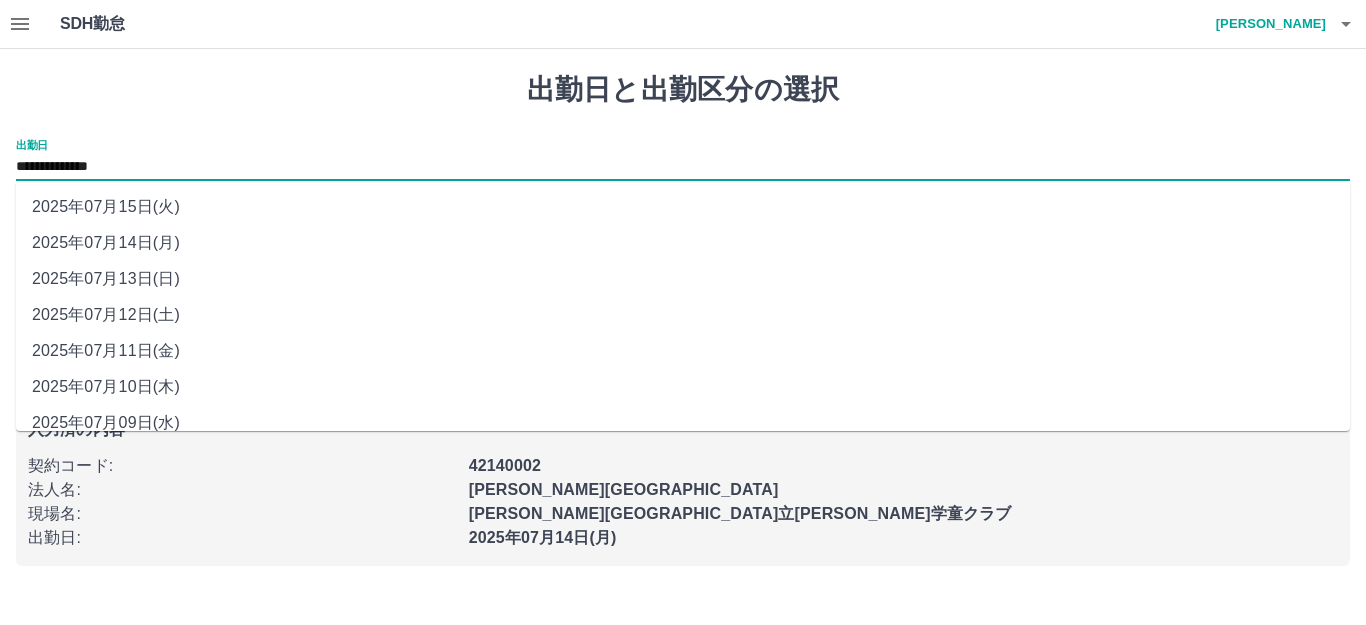 click on "2025年07月12日(土)" at bounding box center [683, 315] 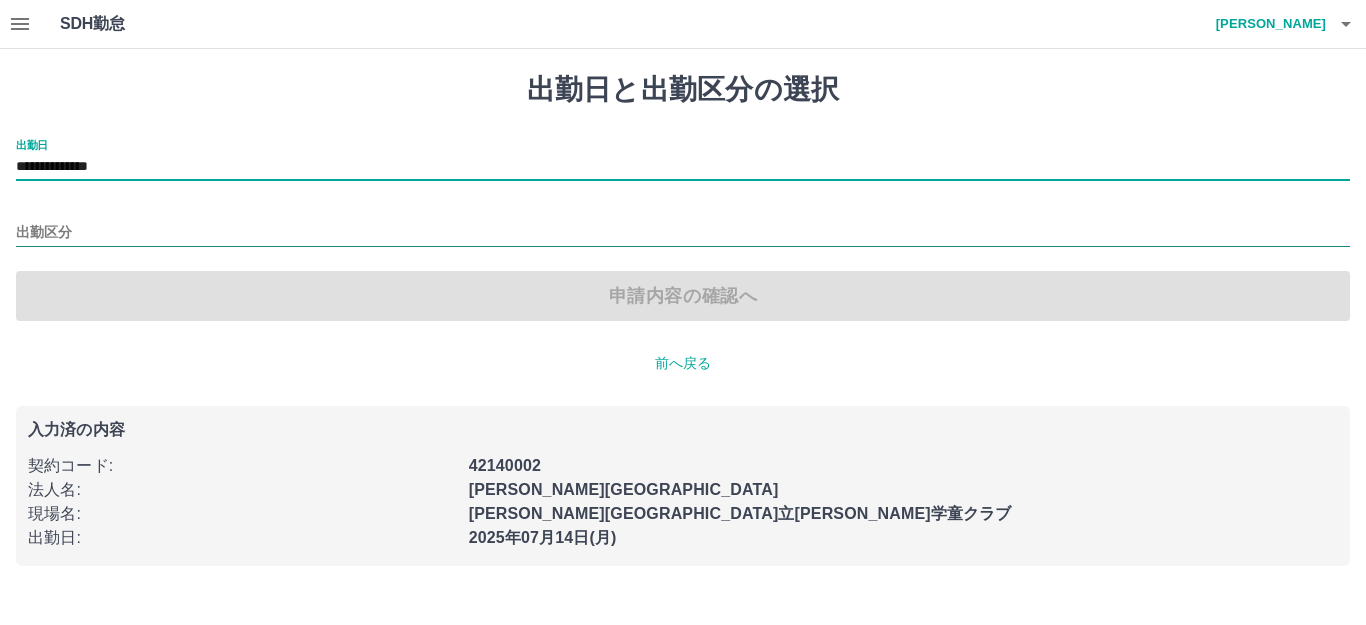 click on "出勤区分" at bounding box center [683, 233] 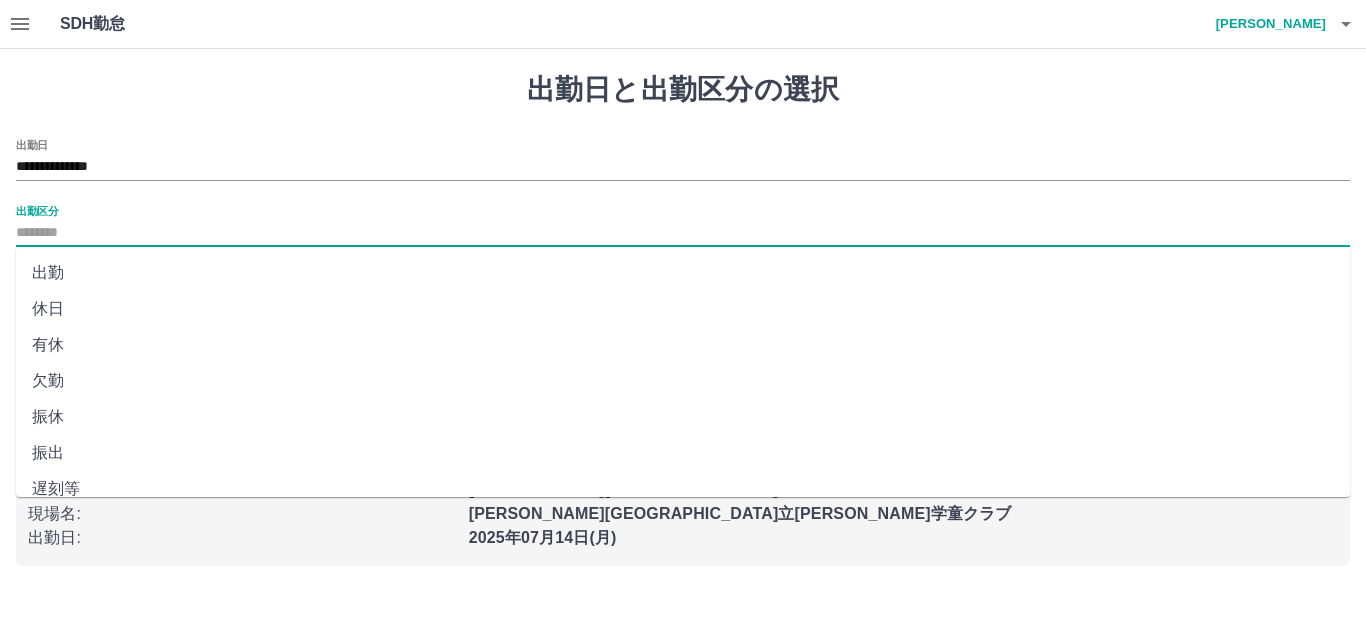 click on "休日" at bounding box center (683, 309) 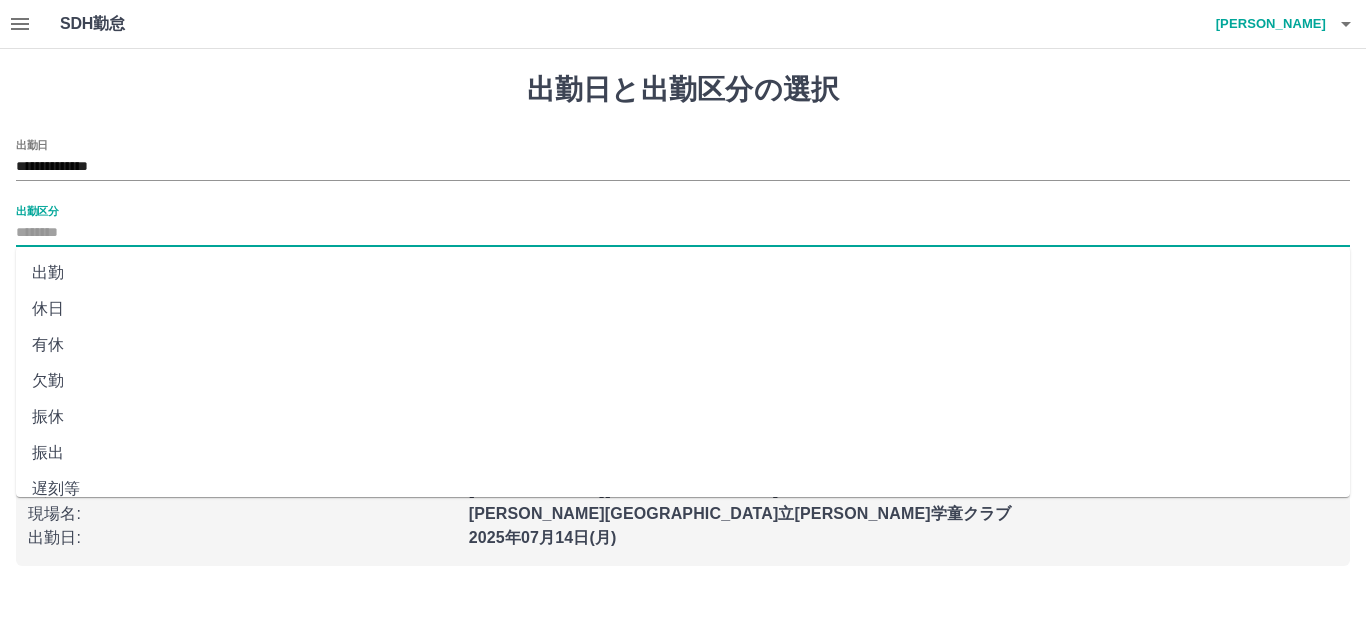 type on "**" 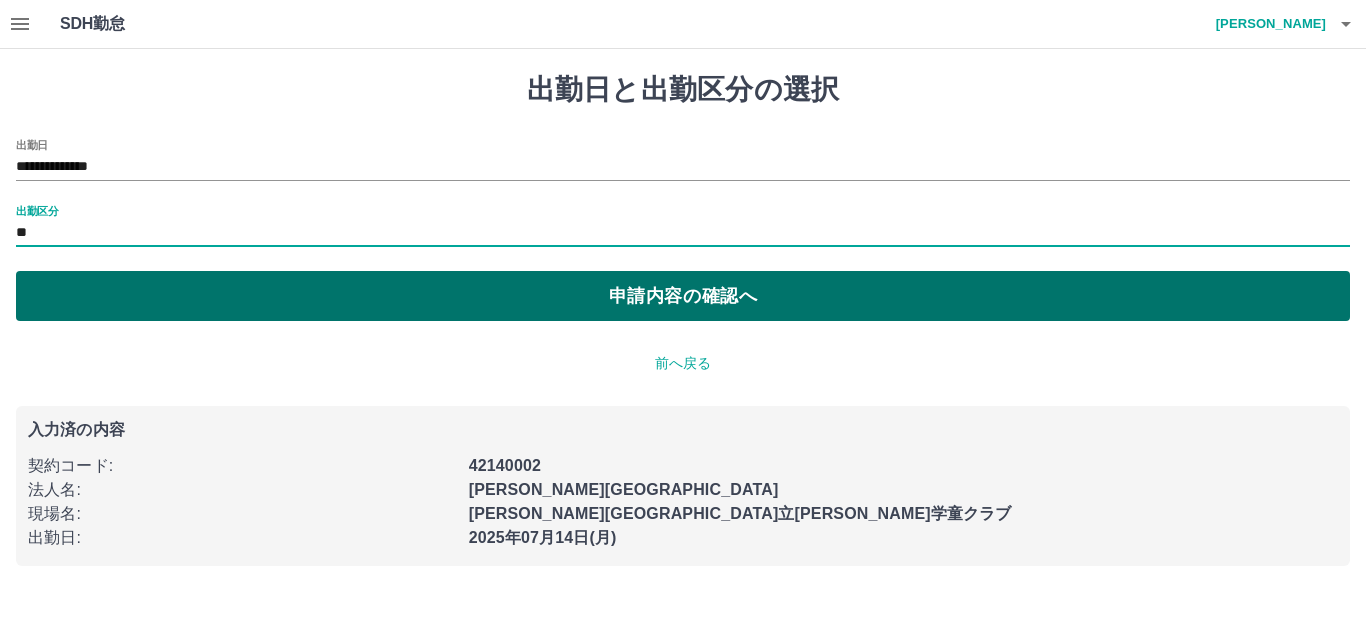 click on "申請内容の確認へ" at bounding box center (683, 296) 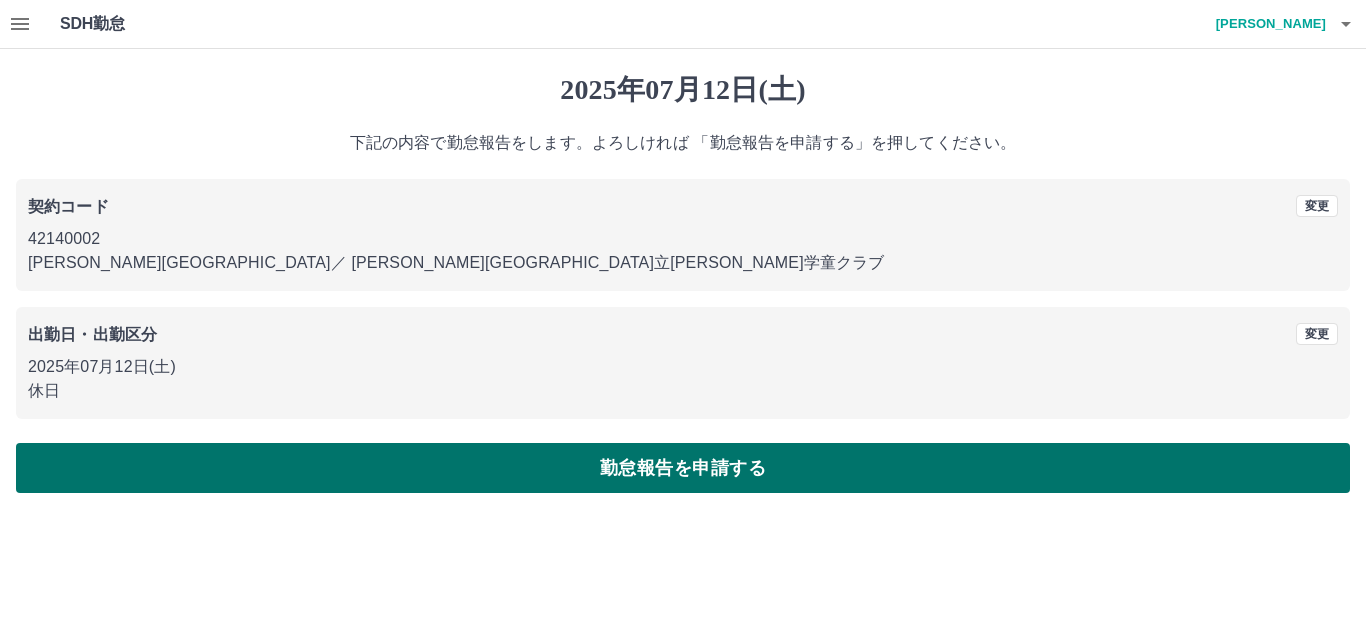 click on "勤怠報告を申請する" at bounding box center (683, 468) 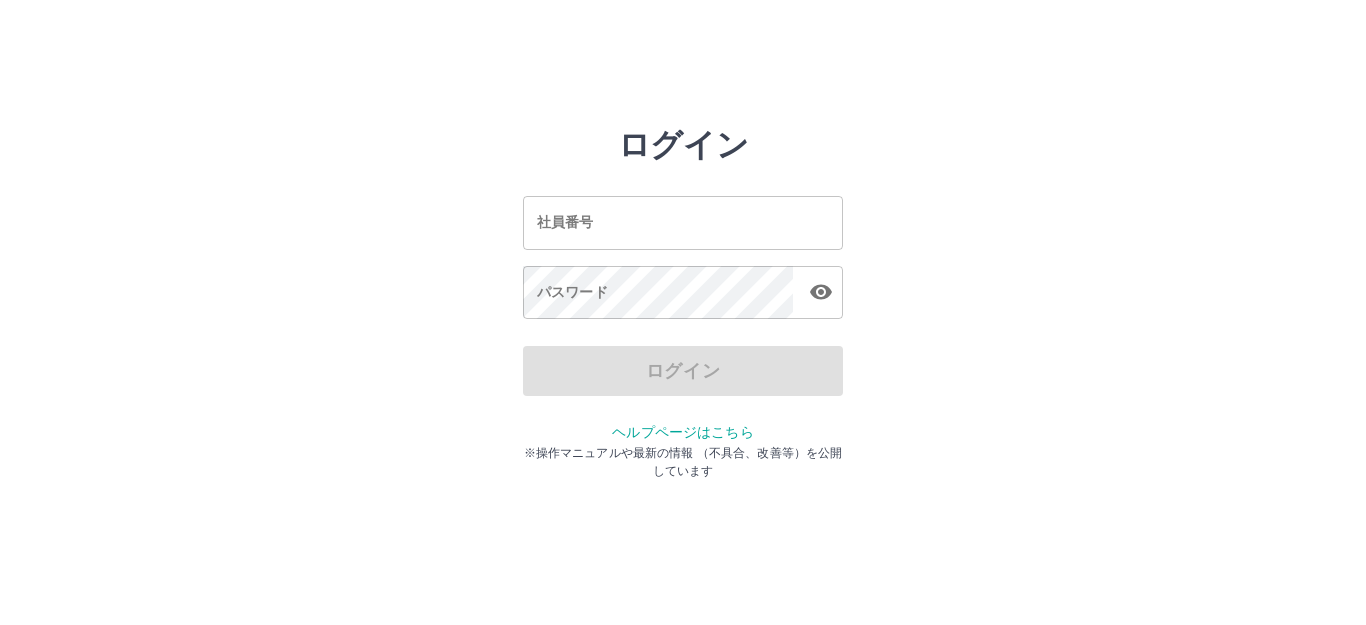 scroll, scrollTop: 0, scrollLeft: 0, axis: both 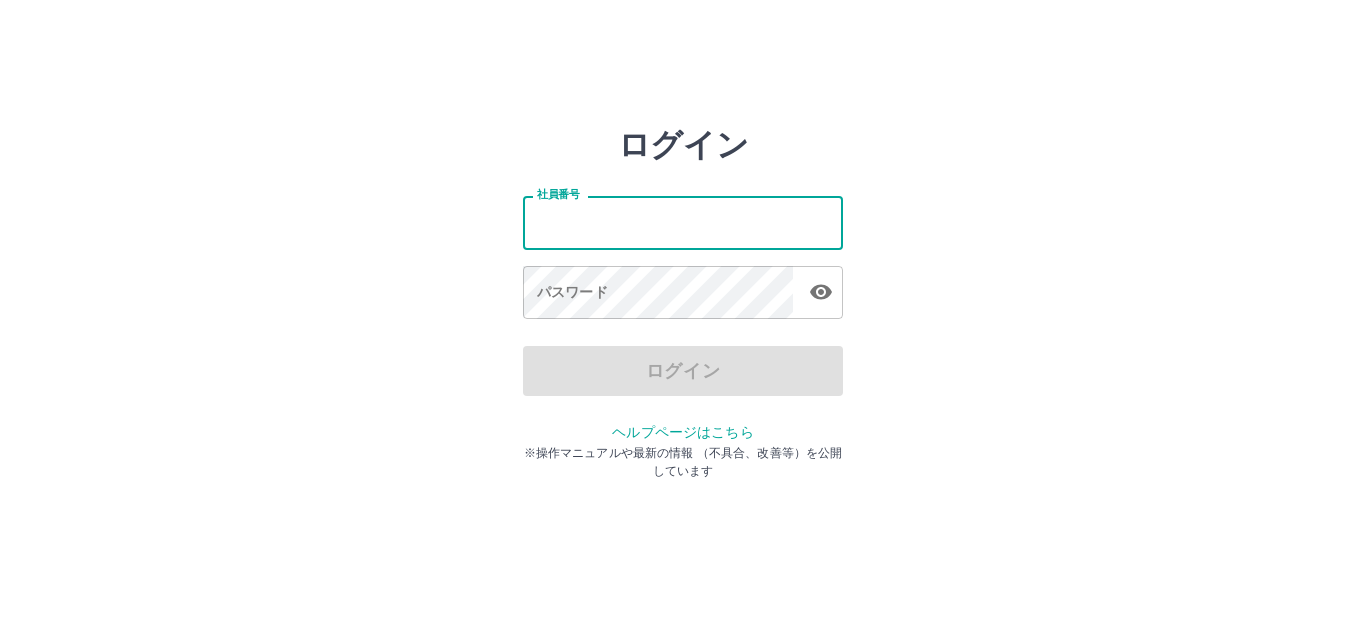 type on "*******" 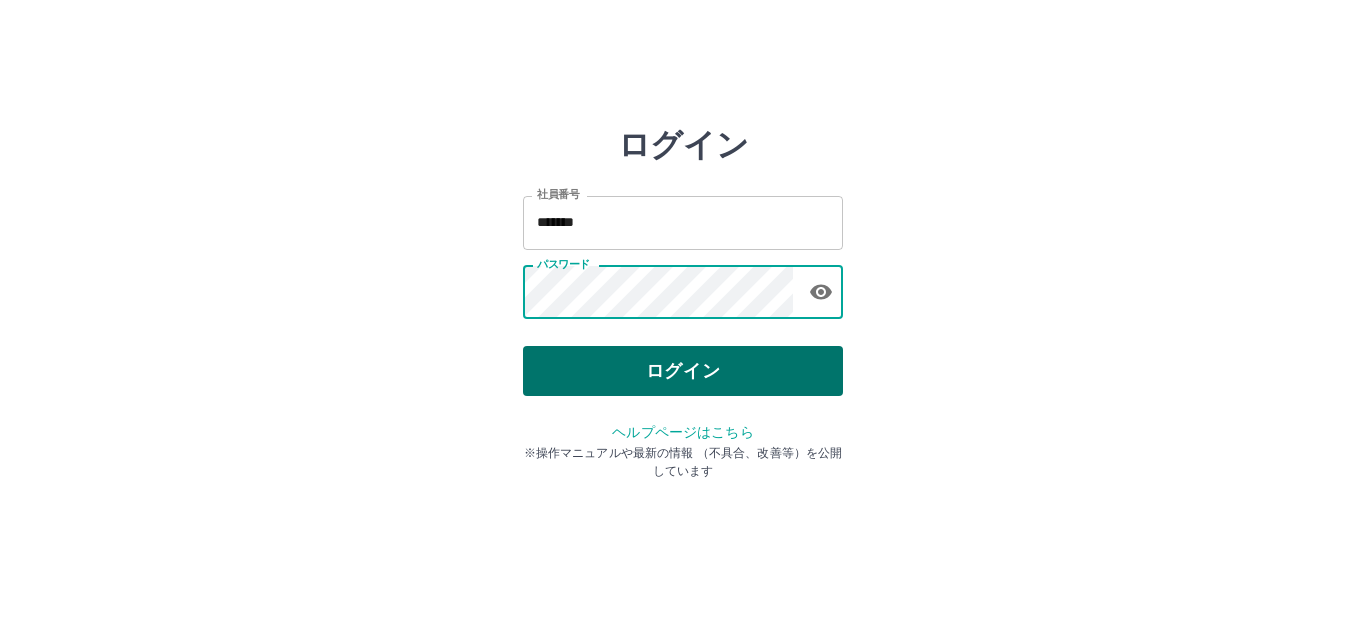click on "ログイン" at bounding box center (683, 371) 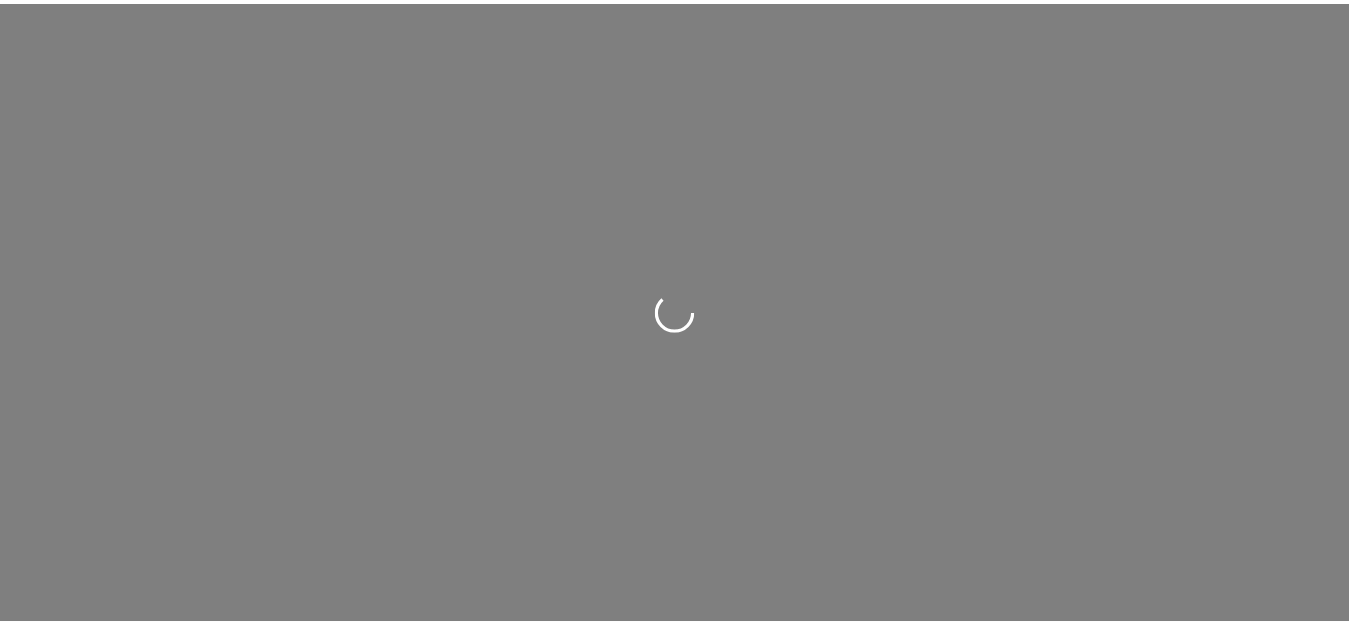 scroll, scrollTop: 0, scrollLeft: 0, axis: both 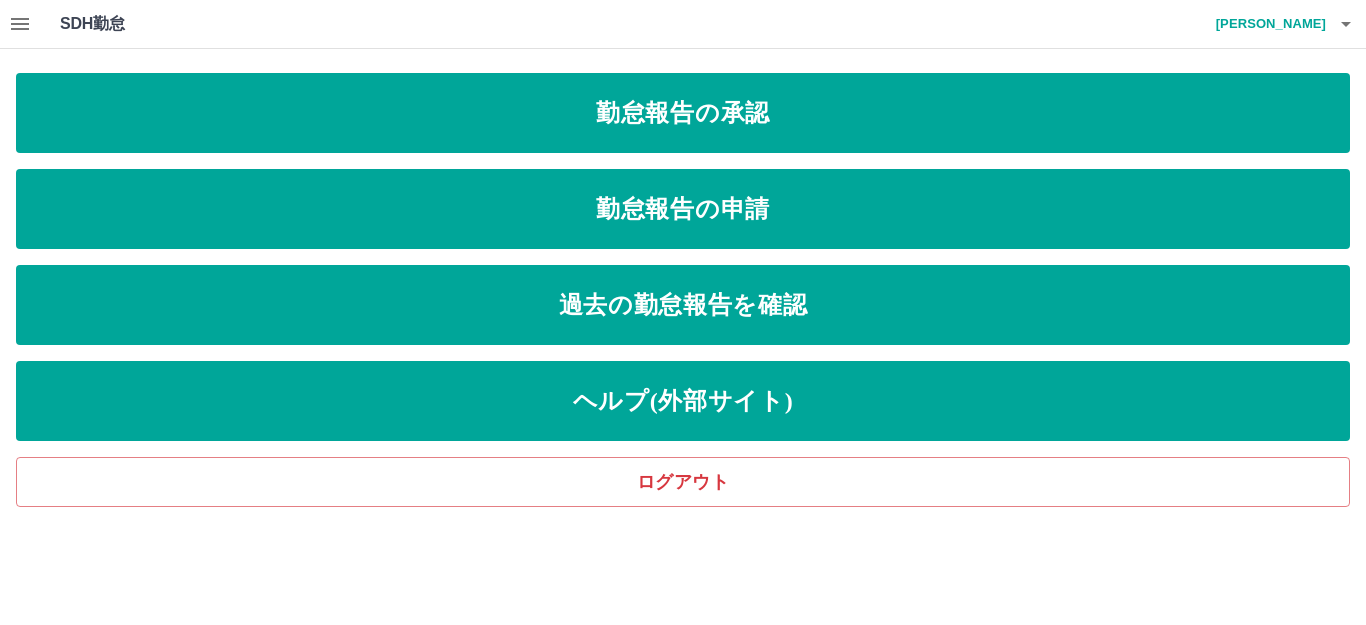 click 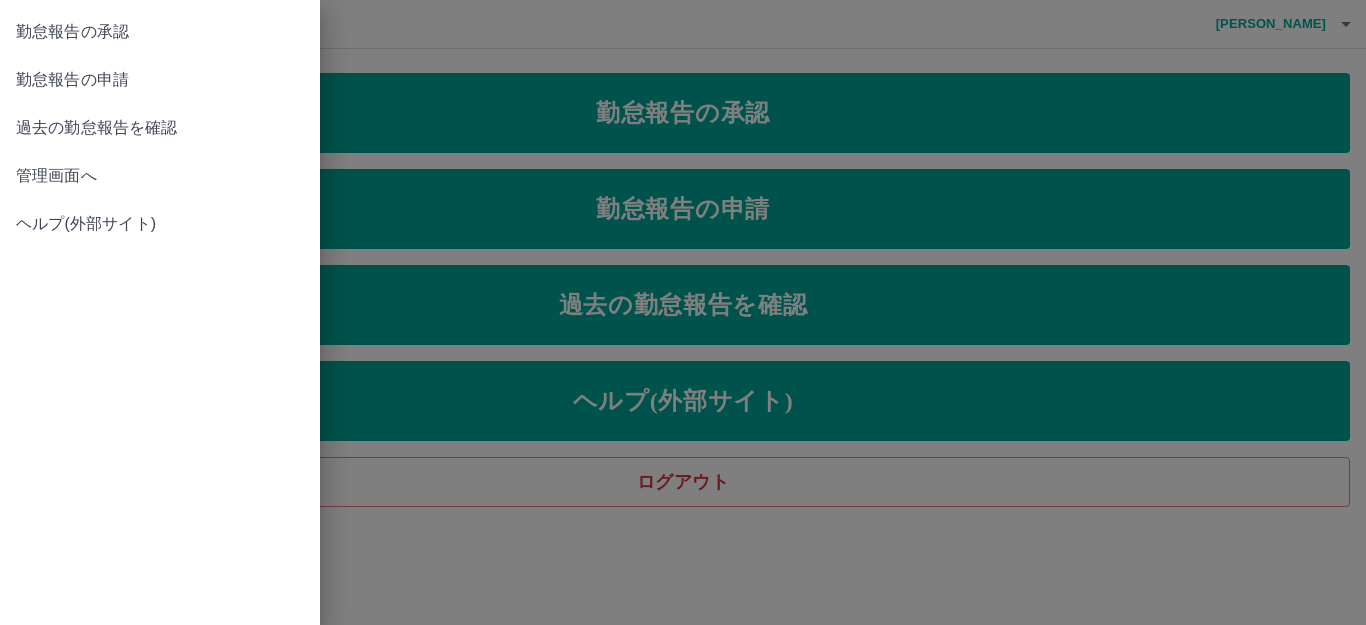 click on "管理画面へ" at bounding box center (160, 176) 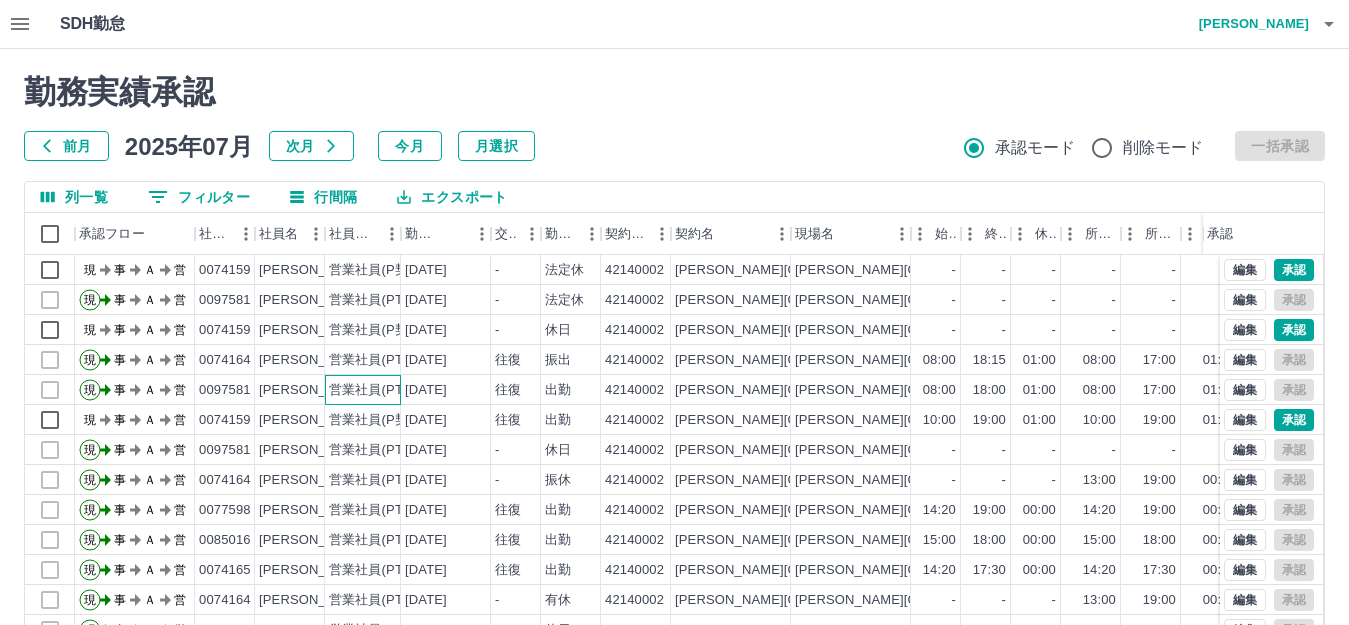 click on "営業社員(PT契約)" at bounding box center (381, 390) 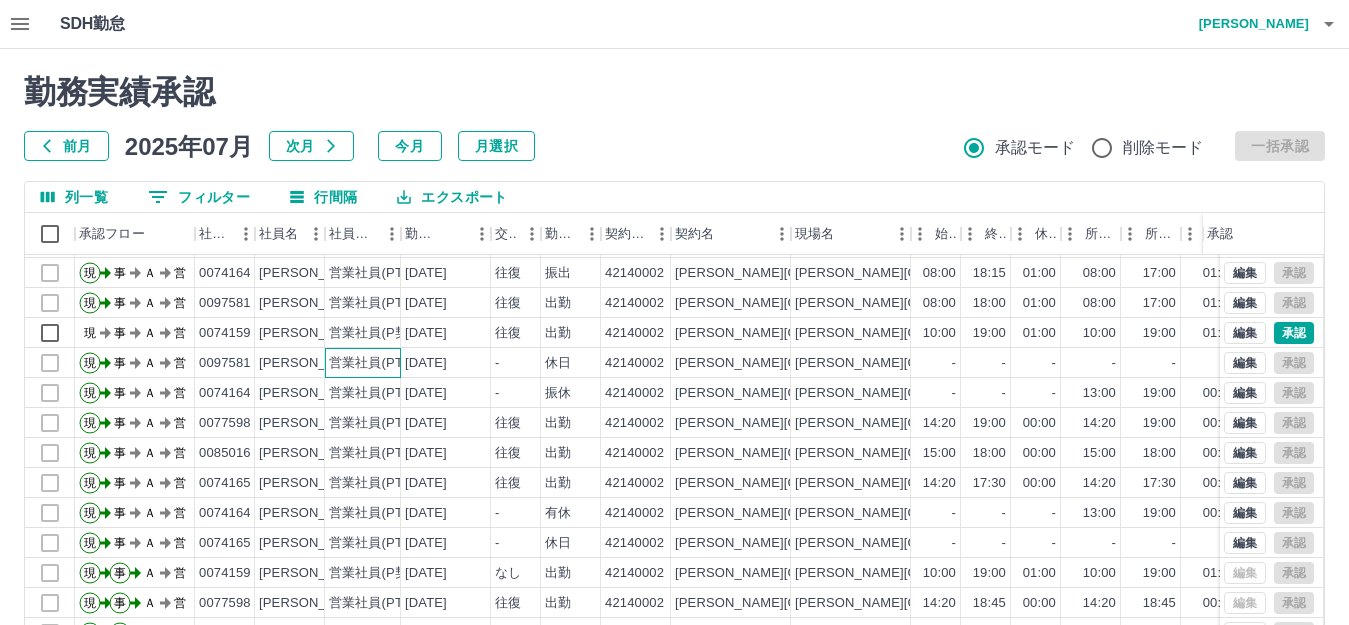 click on "営業社員(PT契約)" at bounding box center [381, 363] 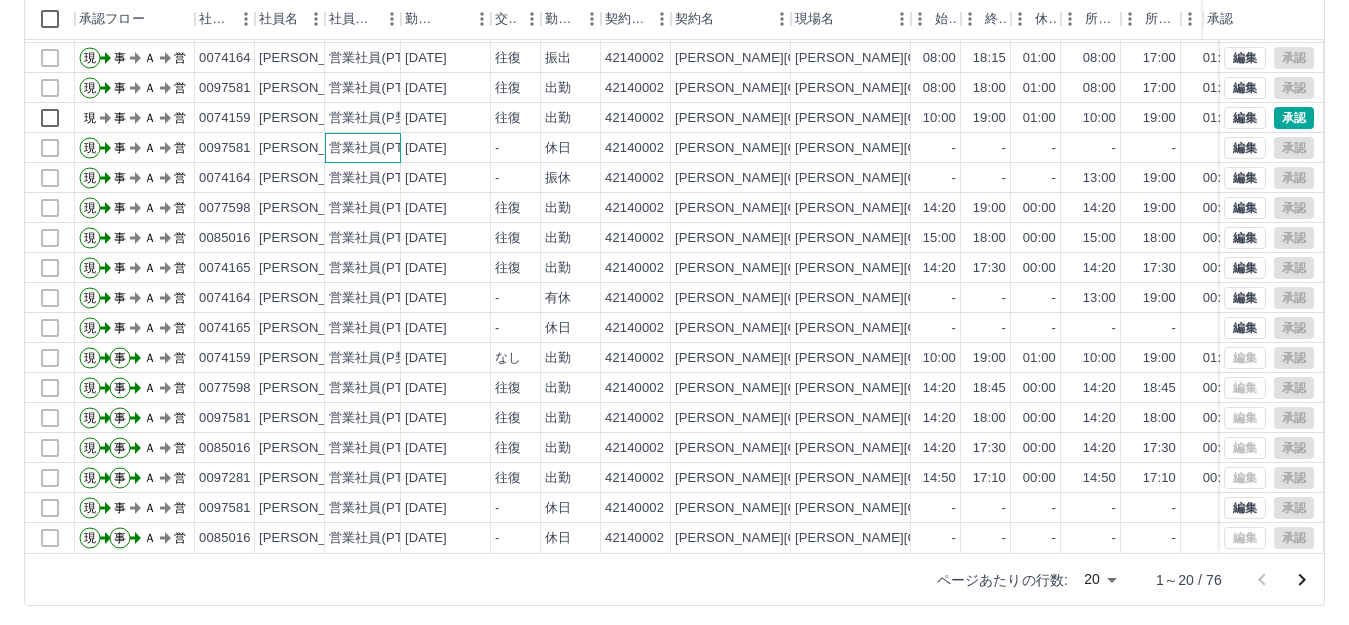 scroll, scrollTop: 220, scrollLeft: 0, axis: vertical 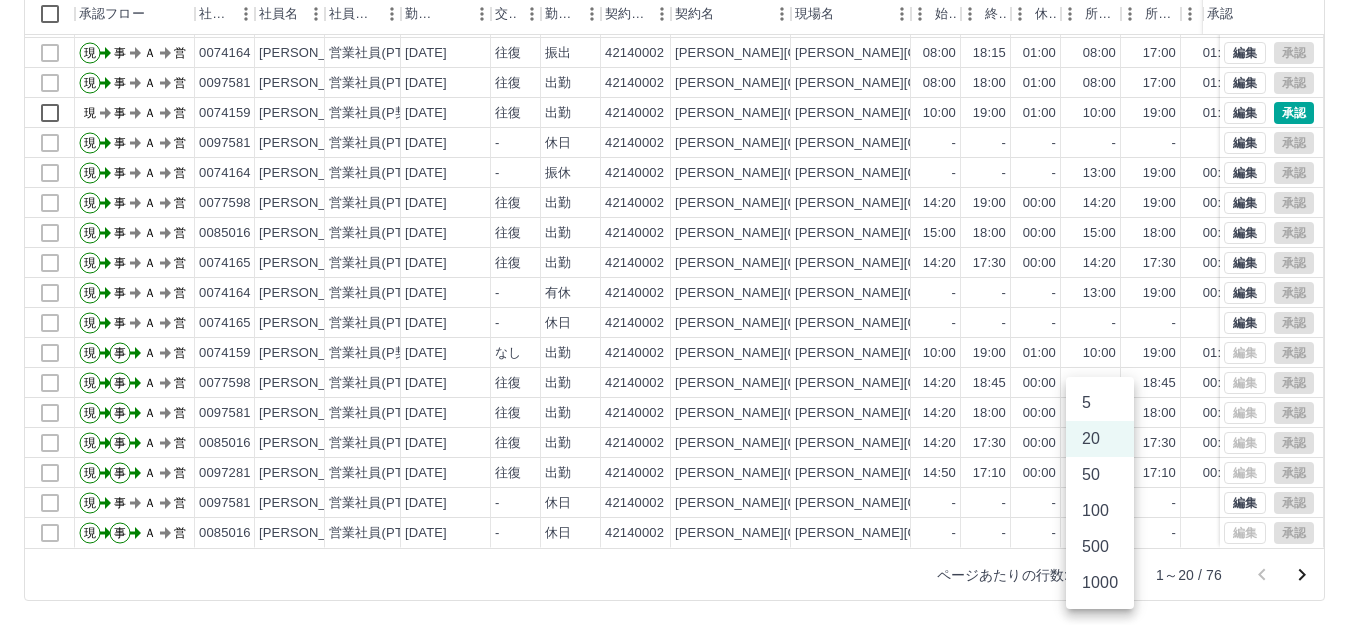 click on "SDH勤怠 [PERSON_NAME] 勤務実績承認 前月 [DATE] 次月 今月 月選択 承認モード 削除モード 一括承認 列一覧 0 フィルター 行間隔 エクスポート 承認フロー 社員番号 社員名 社員区分 勤務日 交通費 勤務区分 契約コード 契約名 現場名 始業 終業 休憩 所定開始 所定終業 所定休憩 拘束 勤務 遅刻等 コメント ステータス 承認 現 事 Ａ 営 0097581 [PERSON_NAME]南 営業社員(PT契約) [DATE]  -  法定休 42140002 [PERSON_NAME][GEOGRAPHIC_DATA] [PERSON_NAME][GEOGRAPHIC_DATA]立[PERSON_NAME]学童クラブ - - - - - - 00:00 00:00 00:00 事務担当者承認待 現 事 Ａ 営 0074159 [PERSON_NAME] 営業社員(P契約) [DATE]  -  休日 42140002 [PERSON_NAME][GEOGRAPHIC_DATA] [PERSON_NAME][GEOGRAPHIC_DATA]立[PERSON_NAME]学童クラブ - - - - - - 00:00 00:00 00:00 現場責任者承認待 現 事 Ａ 営 0074164 [PERSON_NAME][PERSON_NAME] 営業社員(PT契約) [DATE] 往復 振出 42140002 [PERSON_NAME][GEOGRAPHIC_DATA] [PERSON_NAME][GEOGRAPHIC_DATA]立[PERSON_NAME]学童クラブ 08:00 18:15 01:00 08:00 17:00 01:00 10:15 09:15 00:00" at bounding box center (683, 202) 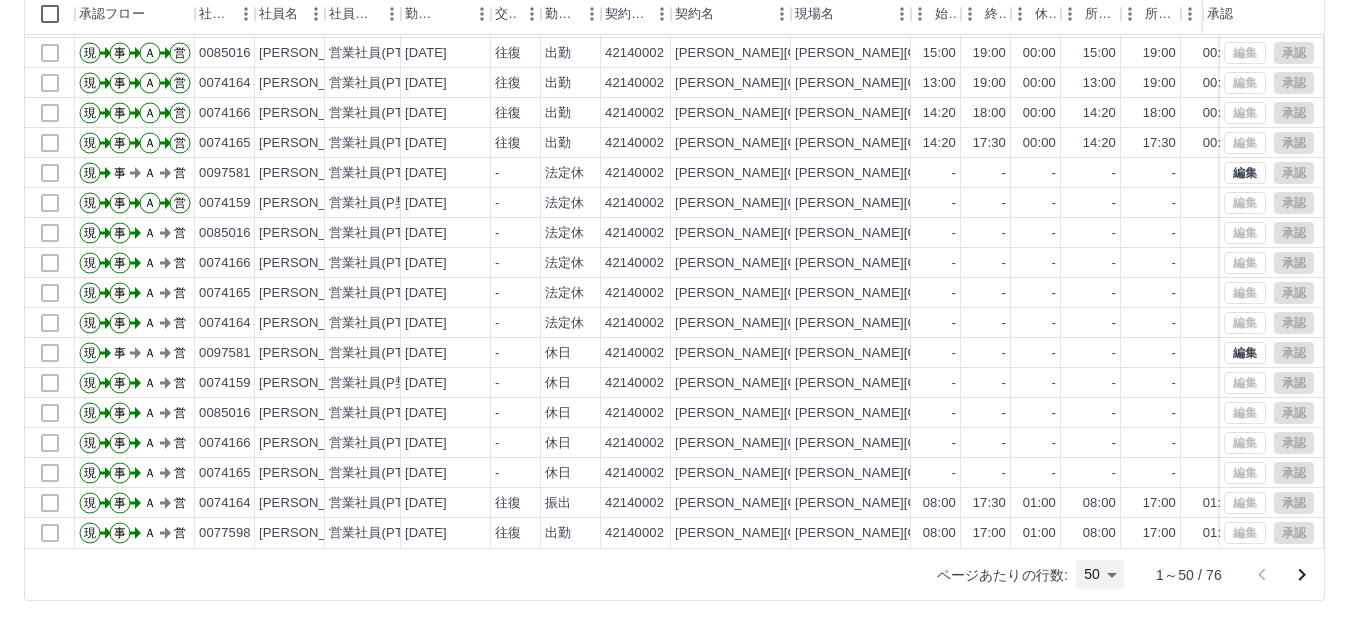 scroll, scrollTop: 1004, scrollLeft: 0, axis: vertical 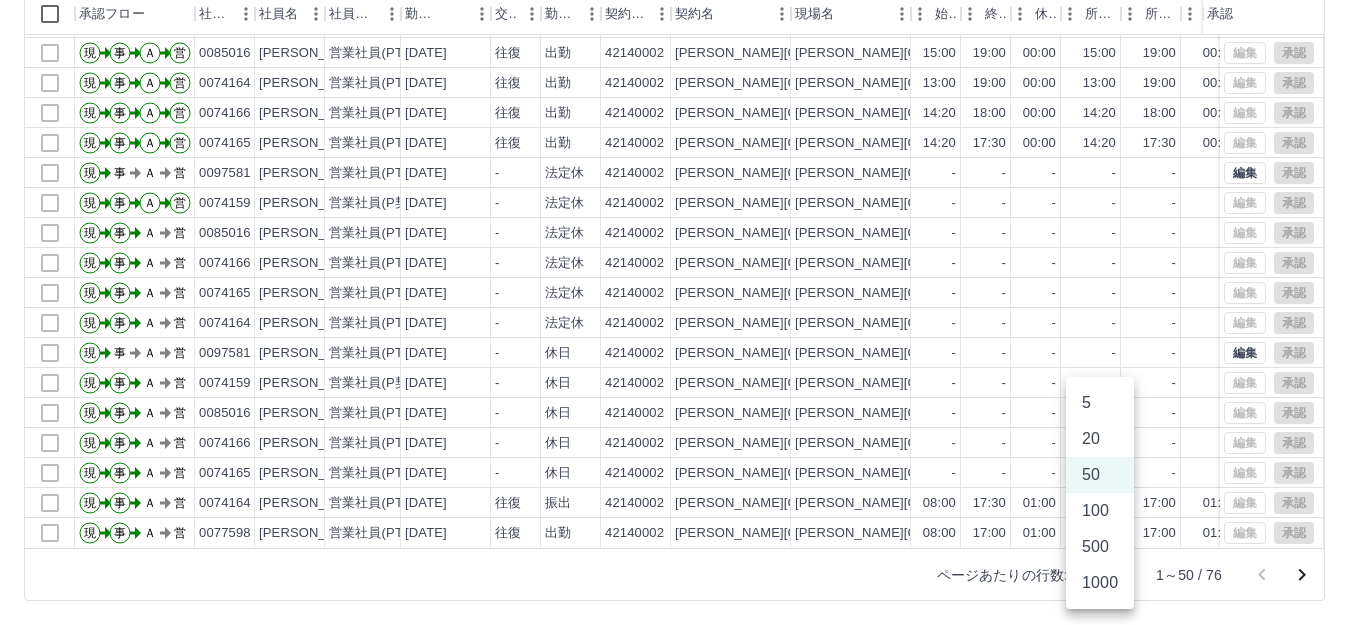 click on "SDH勤怠 [PERSON_NAME] 勤務実績承認 前月 [DATE] 次月 今月 月選択 承認モード 削除モード 一括承認 列一覧 0 フィルター 行間隔 エクスポート 承認フロー 社員番号 社員名 社員区分 勤務日 交通費 勤務区分 契約コード 契約名 現場名 始業 終業 休憩 所定開始 所定終業 所定休憩 拘束 勤務 遅刻等 コメント ステータス 承認 現 事 Ａ 営 0097581 [PERSON_NAME]南 営業社員(PT契約) [DATE]  -  休日 42140002 [PERSON_NAME][GEOGRAPHIC_DATA] [PERSON_NAME][GEOGRAPHIC_DATA]立[PERSON_NAME]学童クラブ - - - - - - 00:00 00:00 00:00 事務担当者承認待 現 事 Ａ 営 0074159 [PERSON_NAME] 営業社員(P契約) [DATE]  -  有休 42140002 [PERSON_NAME][GEOGRAPHIC_DATA] [PERSON_NAME][GEOGRAPHIC_DATA]立[PERSON_NAME]学童クラブ - - - 10:00 19:00 01:00 00:00 00:00 00:00 私事都合のため 全承認済 現 事 Ａ 営 0085016 [PERSON_NAME] 営業社員(PT契約) [DATE] 往復 出勤 42140002 [PERSON_NAME][GEOGRAPHIC_DATA] [PERSON_NAME][GEOGRAPHIC_DATA][PERSON_NAME]クラブ 15:00 19:00 00:00 15:00 19:00 -" at bounding box center [683, 202] 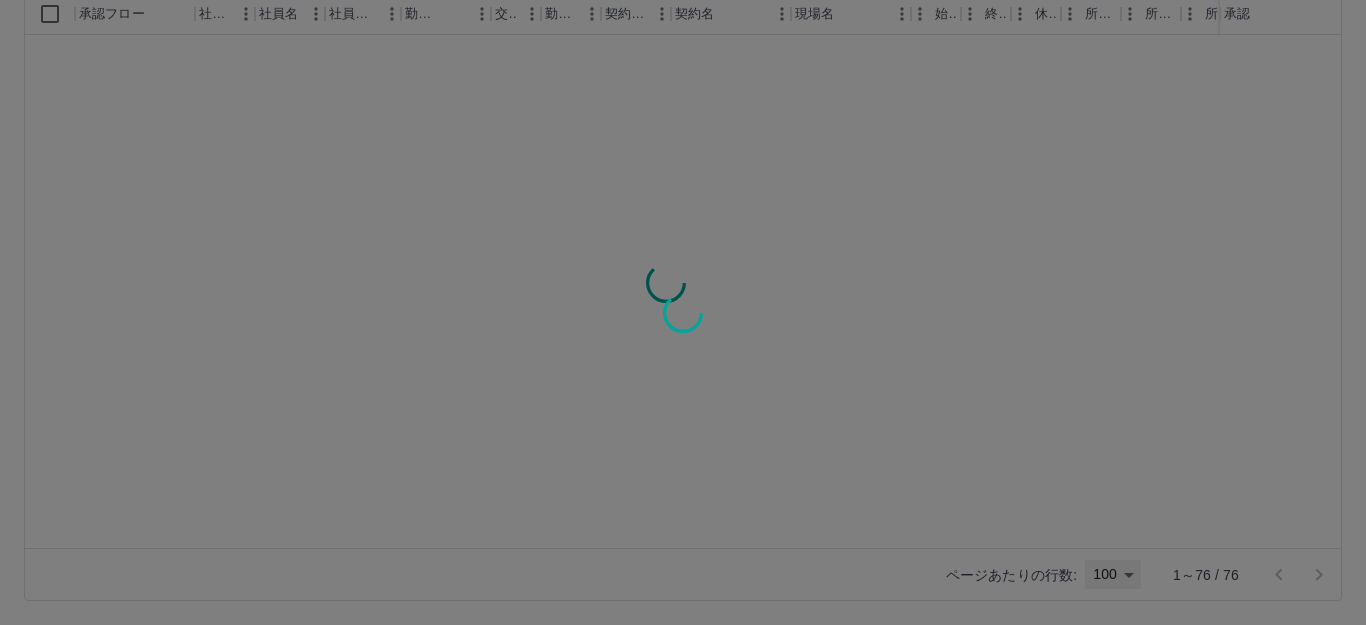 type on "***" 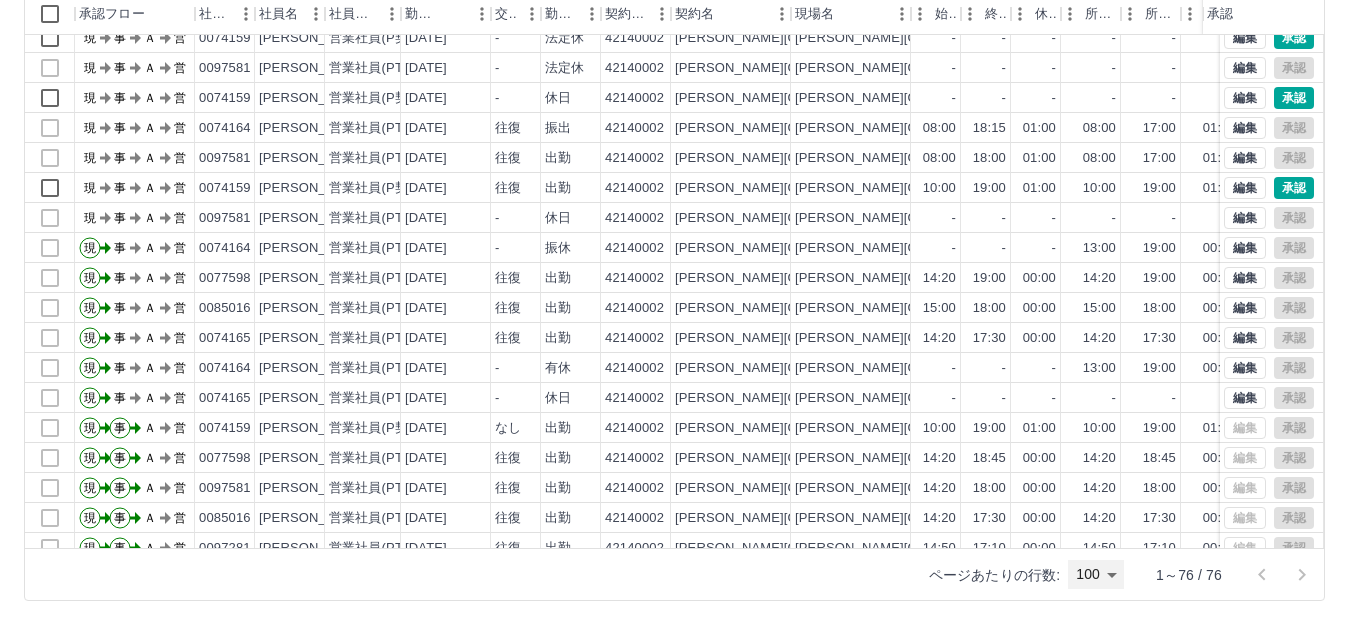 scroll, scrollTop: 0, scrollLeft: 0, axis: both 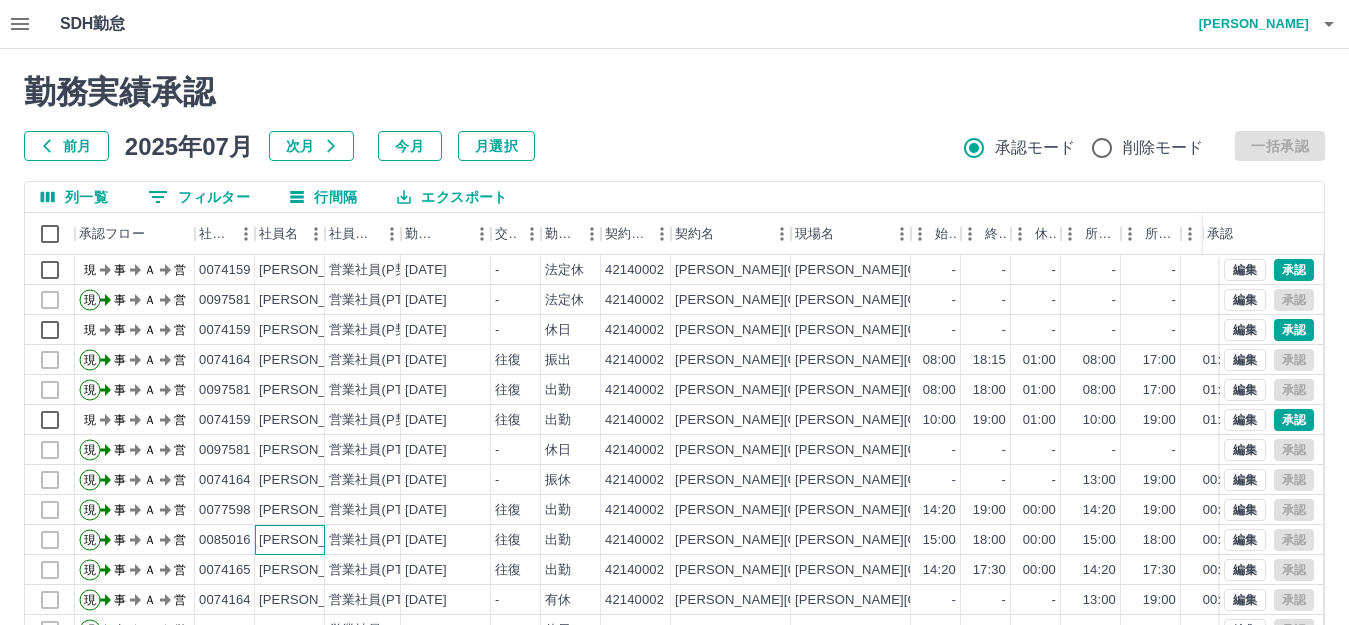 click on "[PERSON_NAME]" at bounding box center (313, 540) 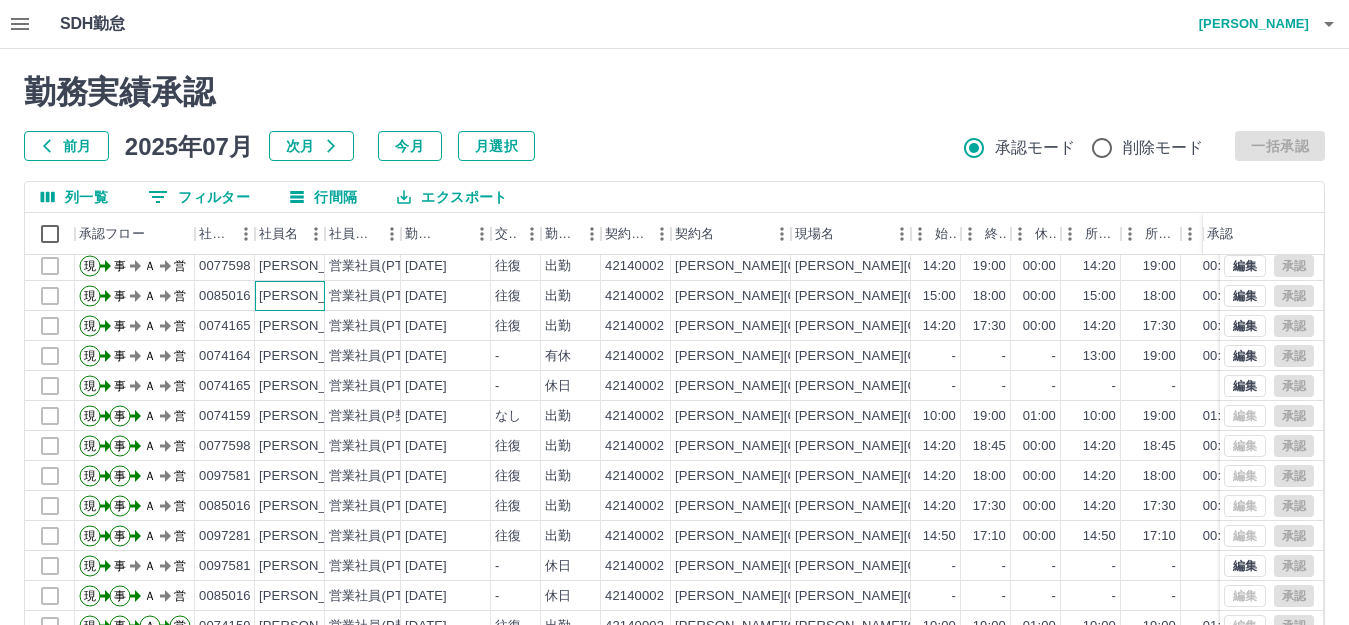 scroll, scrollTop: 0, scrollLeft: 0, axis: both 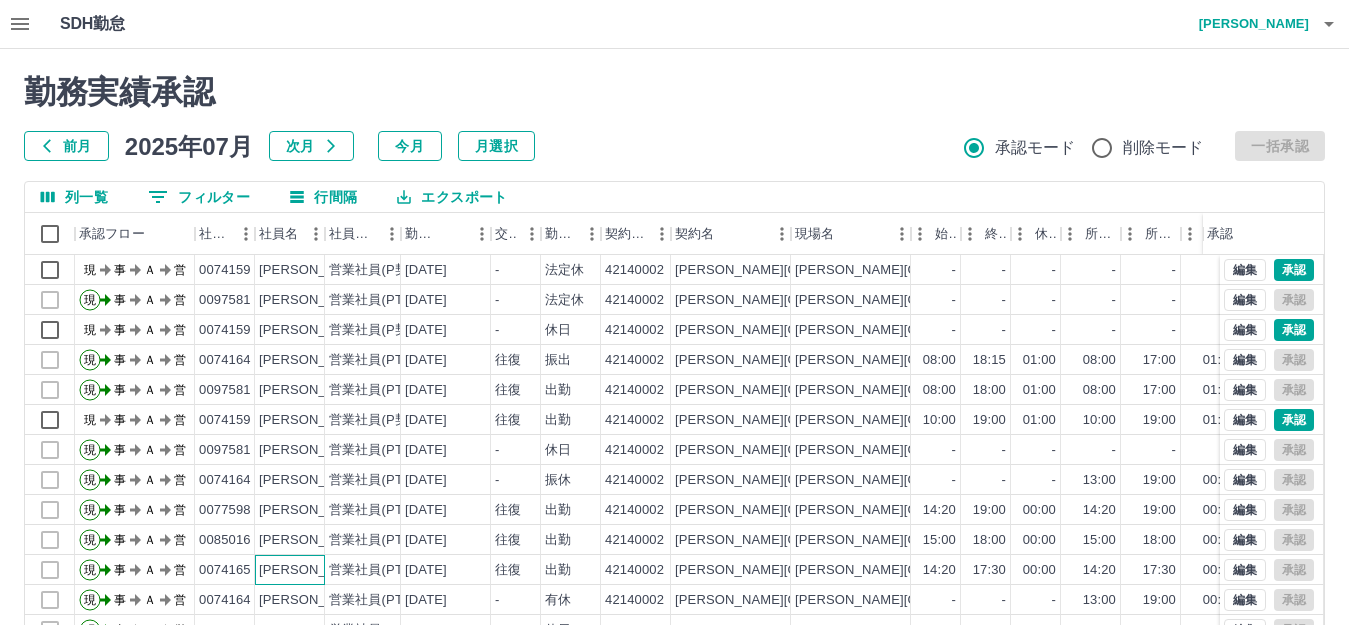 click on "[PERSON_NAME]" at bounding box center [313, 570] 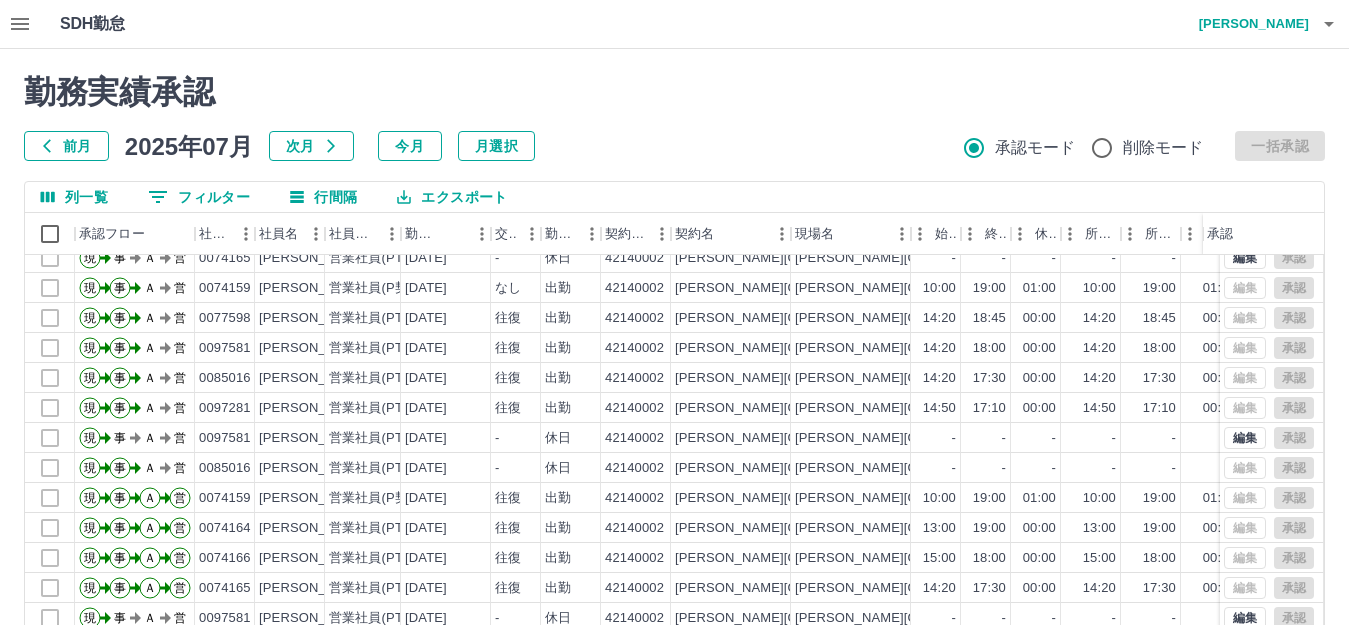 scroll, scrollTop: 400, scrollLeft: 0, axis: vertical 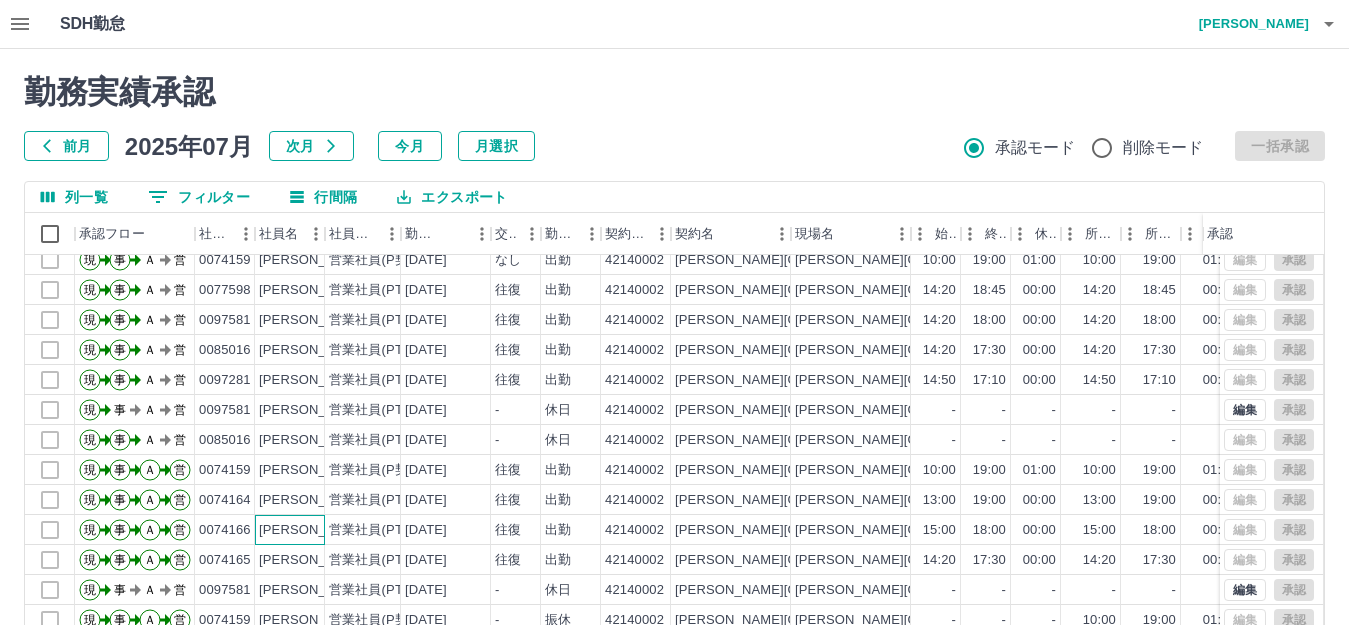 click on "[PERSON_NAME]" at bounding box center (313, 530) 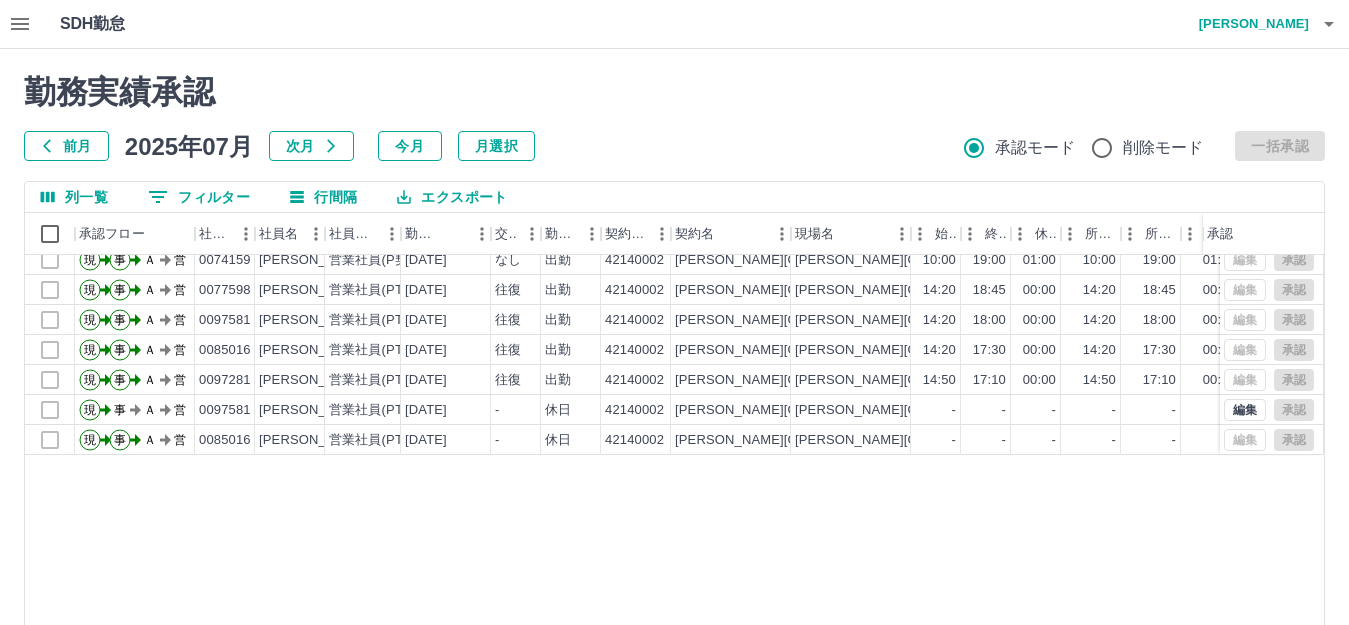 scroll, scrollTop: 0, scrollLeft: 0, axis: both 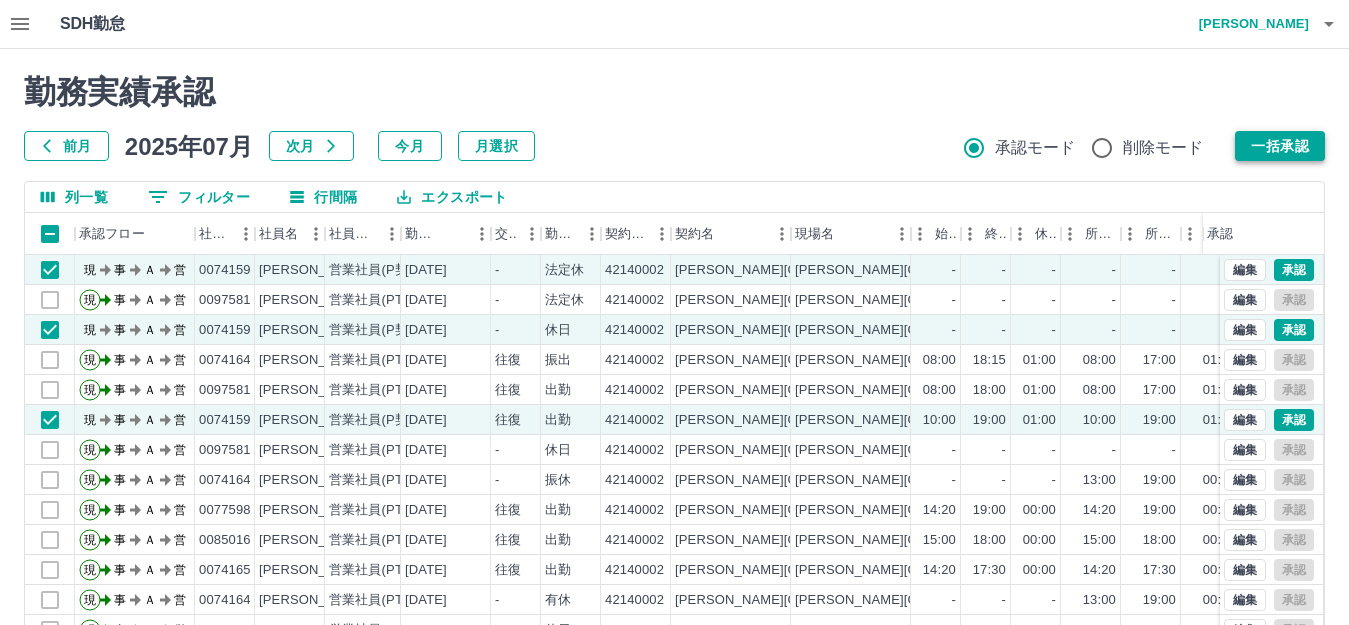 click on "一括承認" at bounding box center (1280, 146) 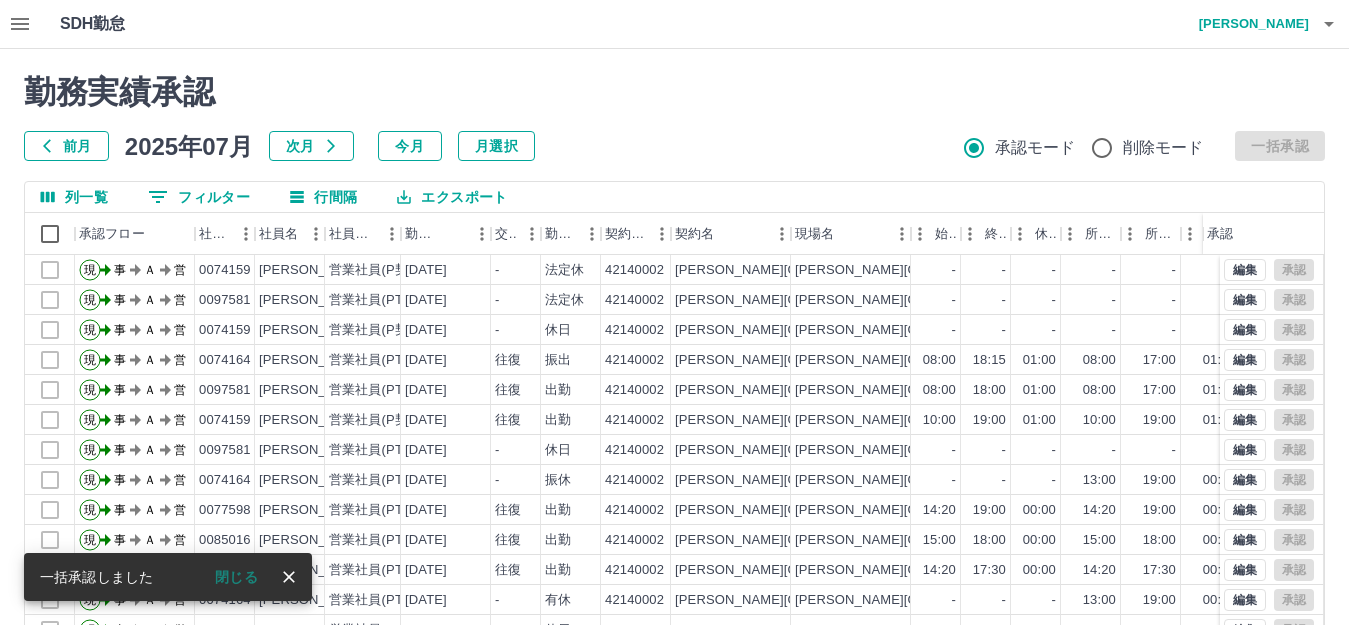 click 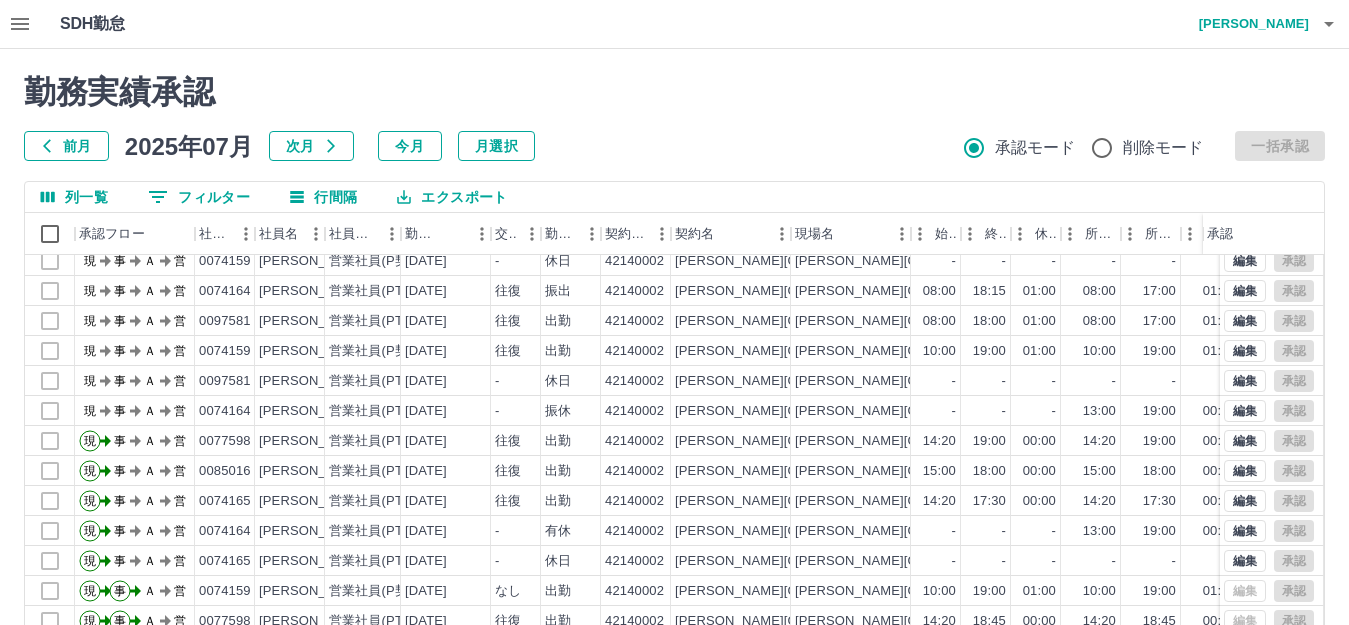 scroll, scrollTop: 0, scrollLeft: 0, axis: both 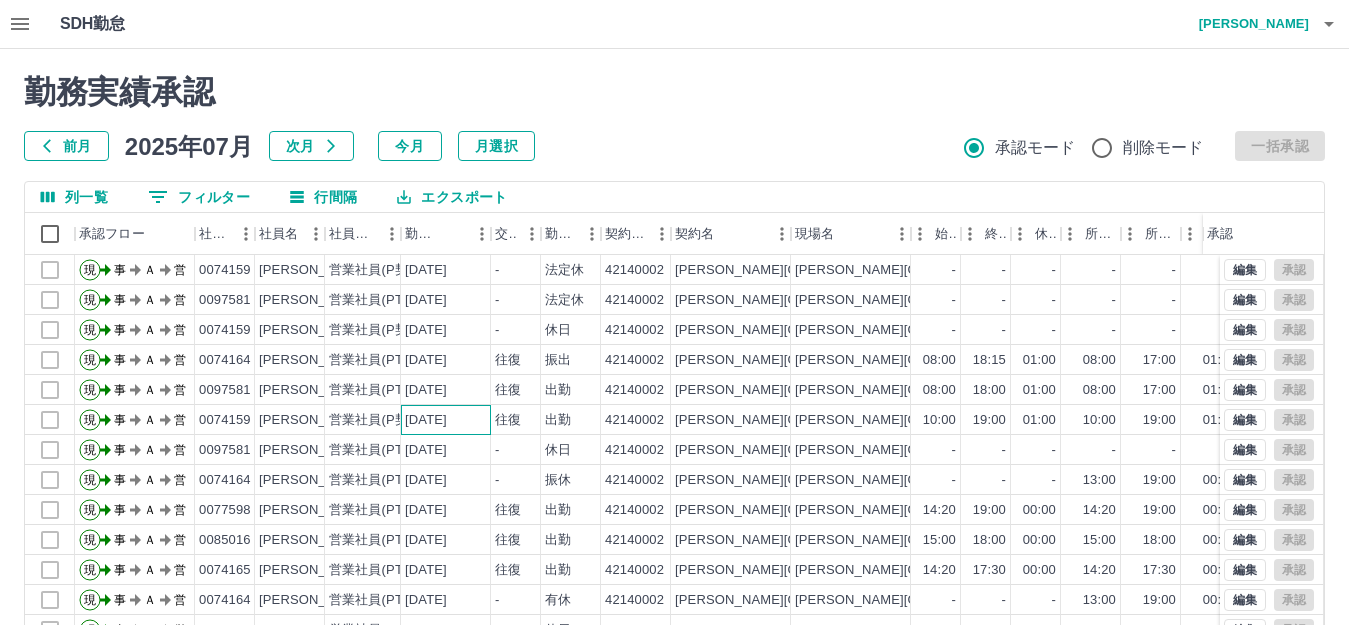 click on "[DATE]" at bounding box center (426, 420) 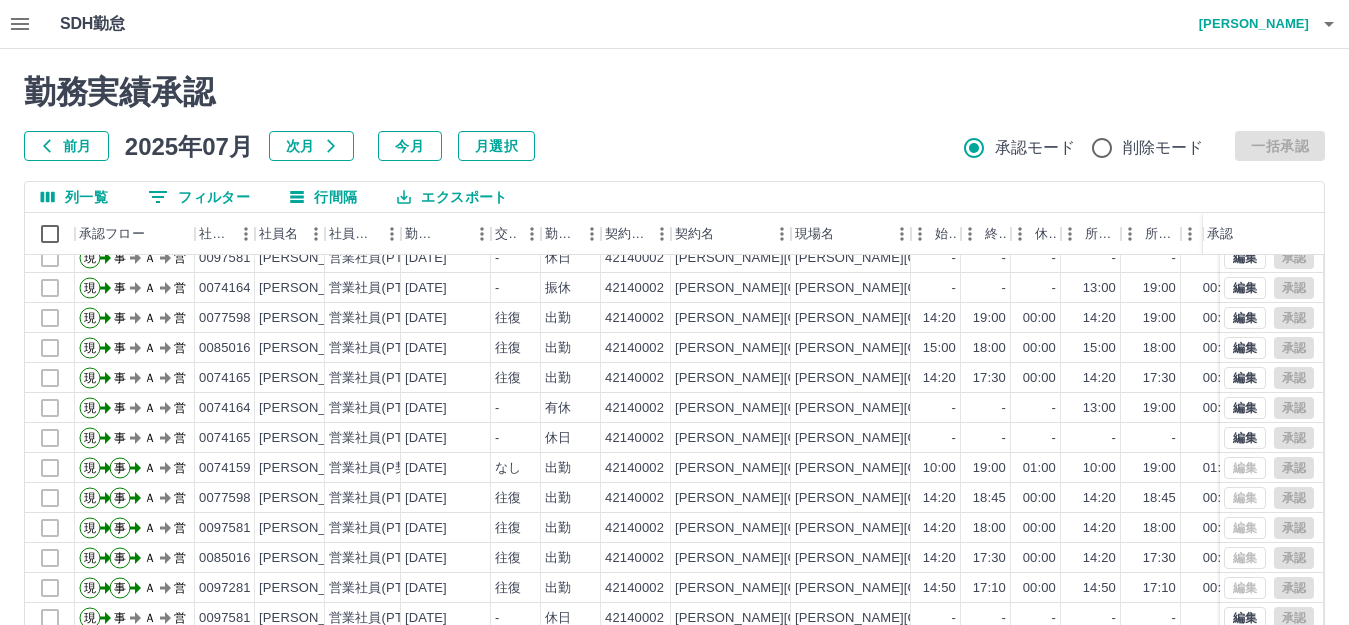 scroll, scrollTop: 200, scrollLeft: 0, axis: vertical 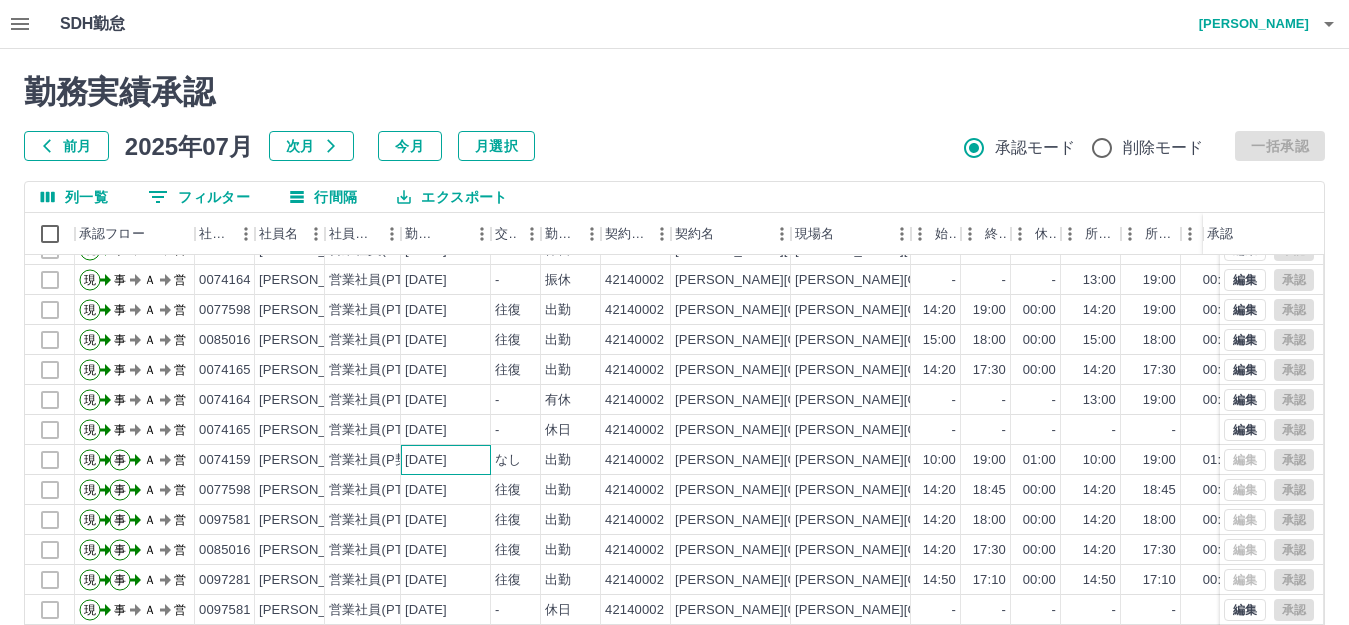 click on "[DATE]" at bounding box center (426, 460) 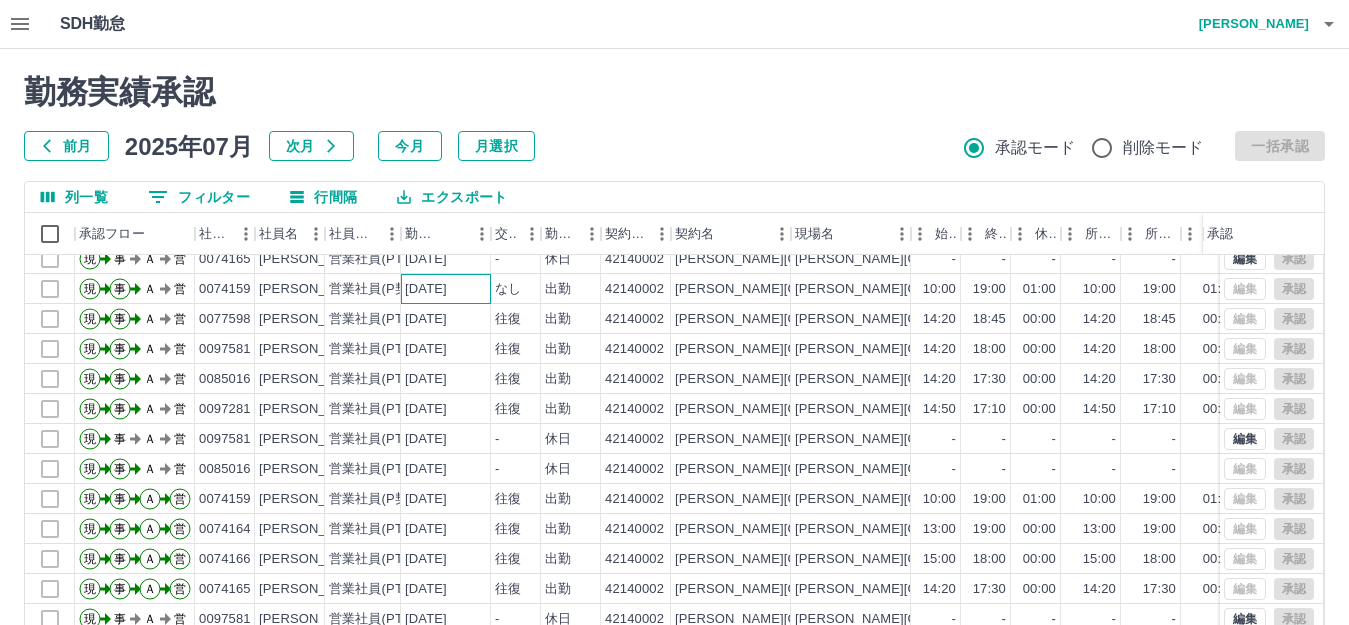 scroll, scrollTop: 400, scrollLeft: 0, axis: vertical 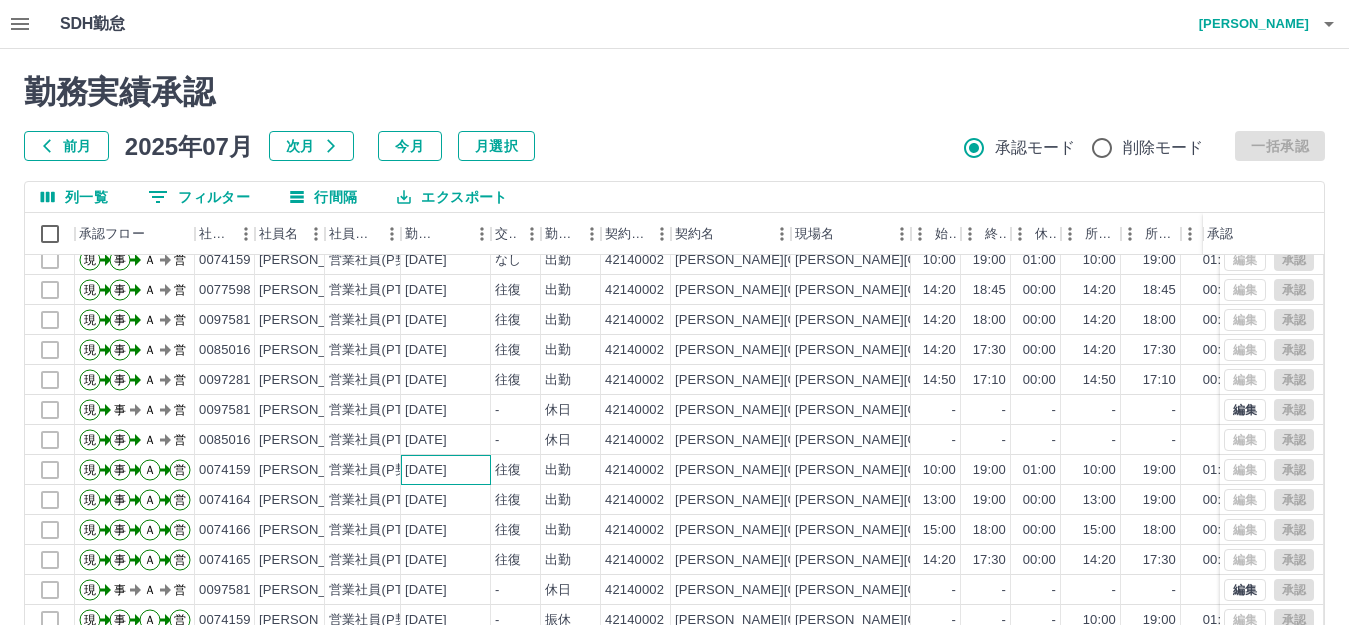 click on "[DATE]" at bounding box center (426, 470) 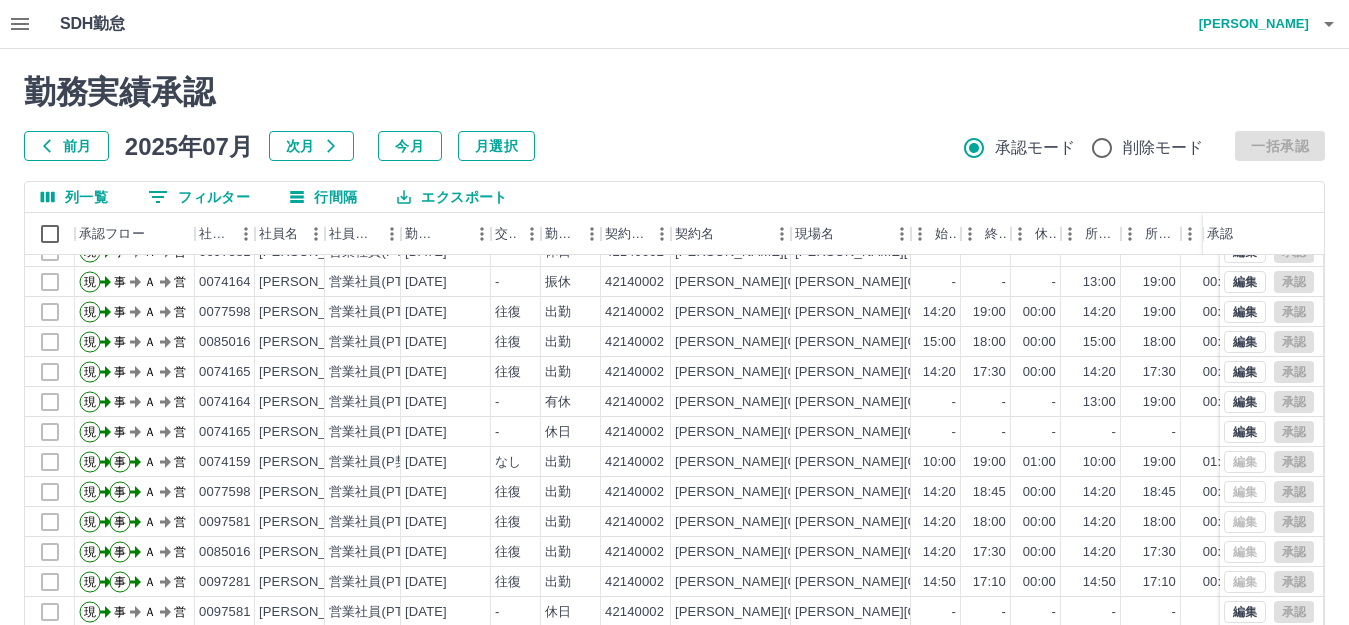 scroll, scrollTop: 200, scrollLeft: 0, axis: vertical 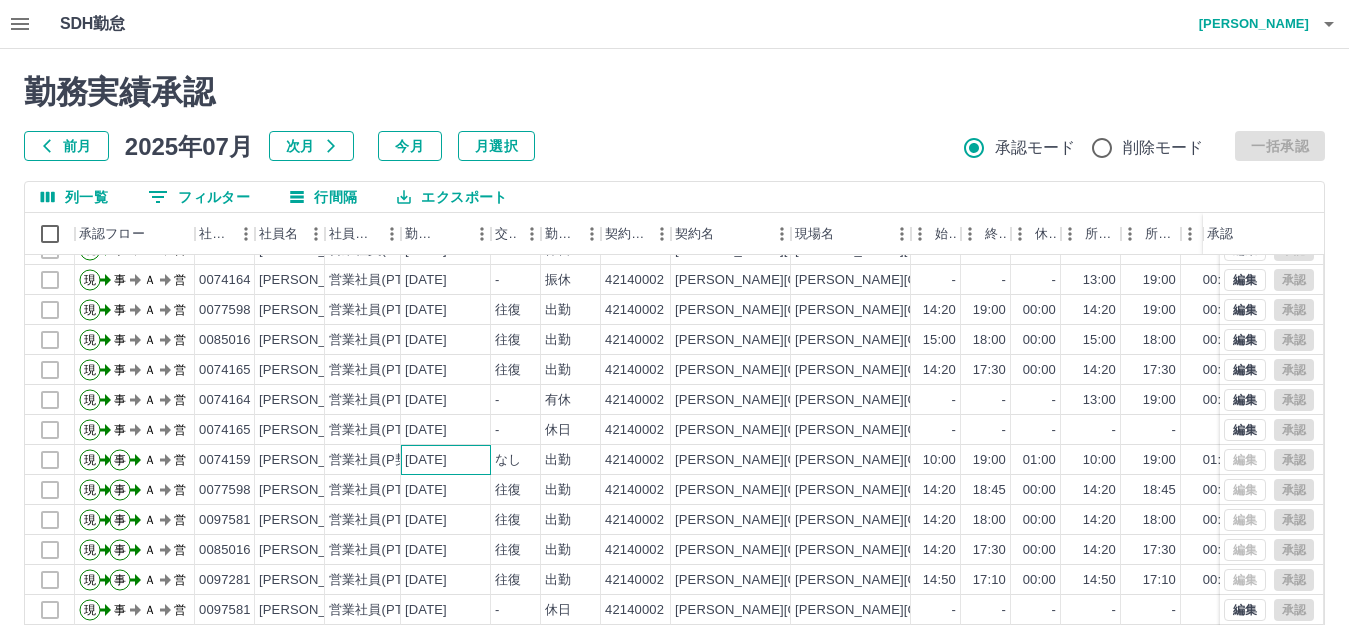 click on "[DATE]" at bounding box center (446, 460) 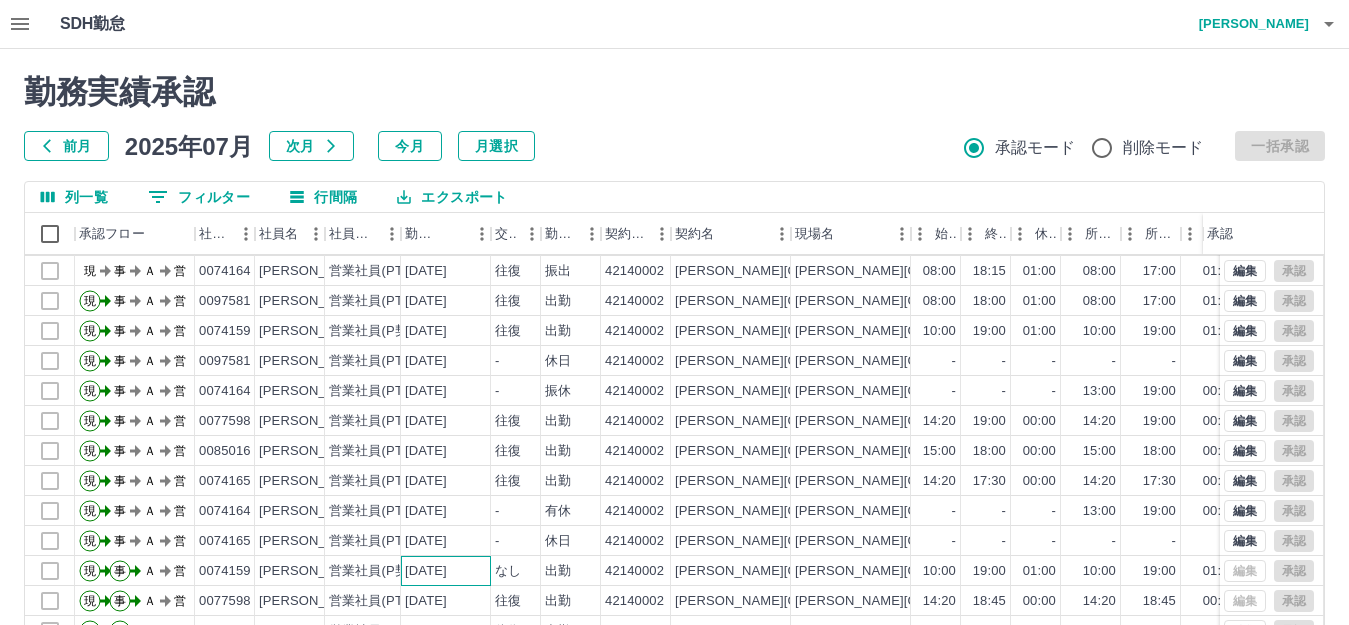 scroll, scrollTop: 0, scrollLeft: 0, axis: both 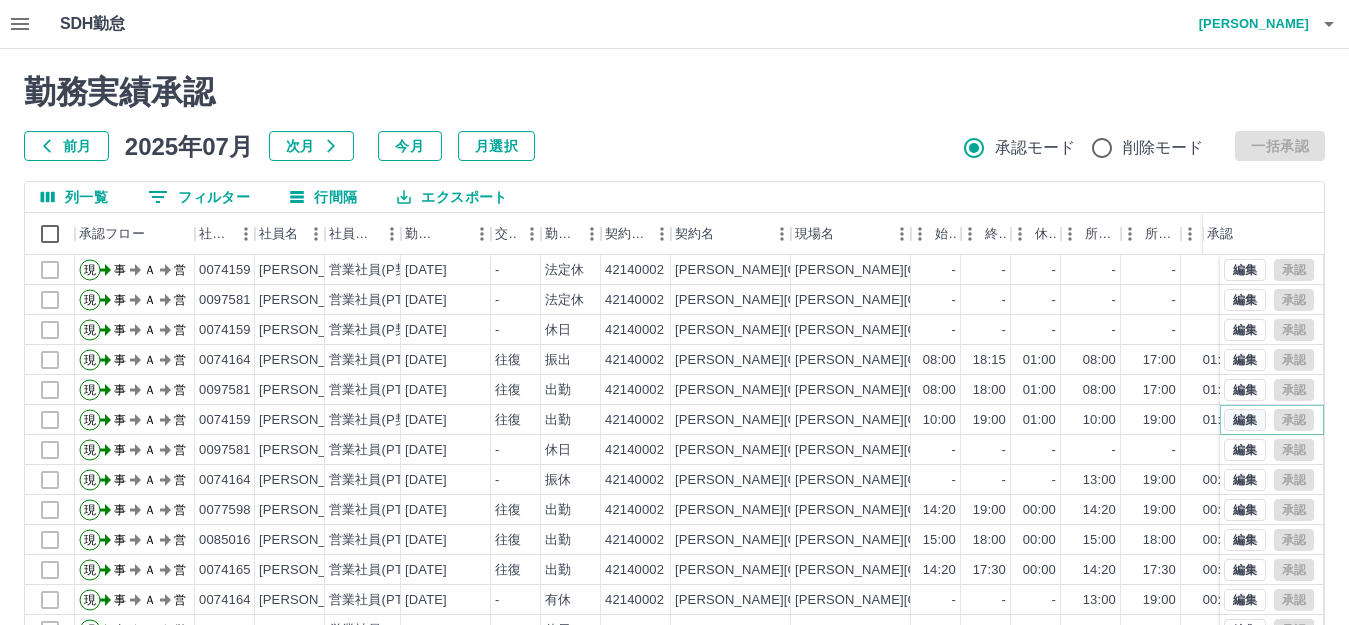 click on "編集" at bounding box center (1245, 420) 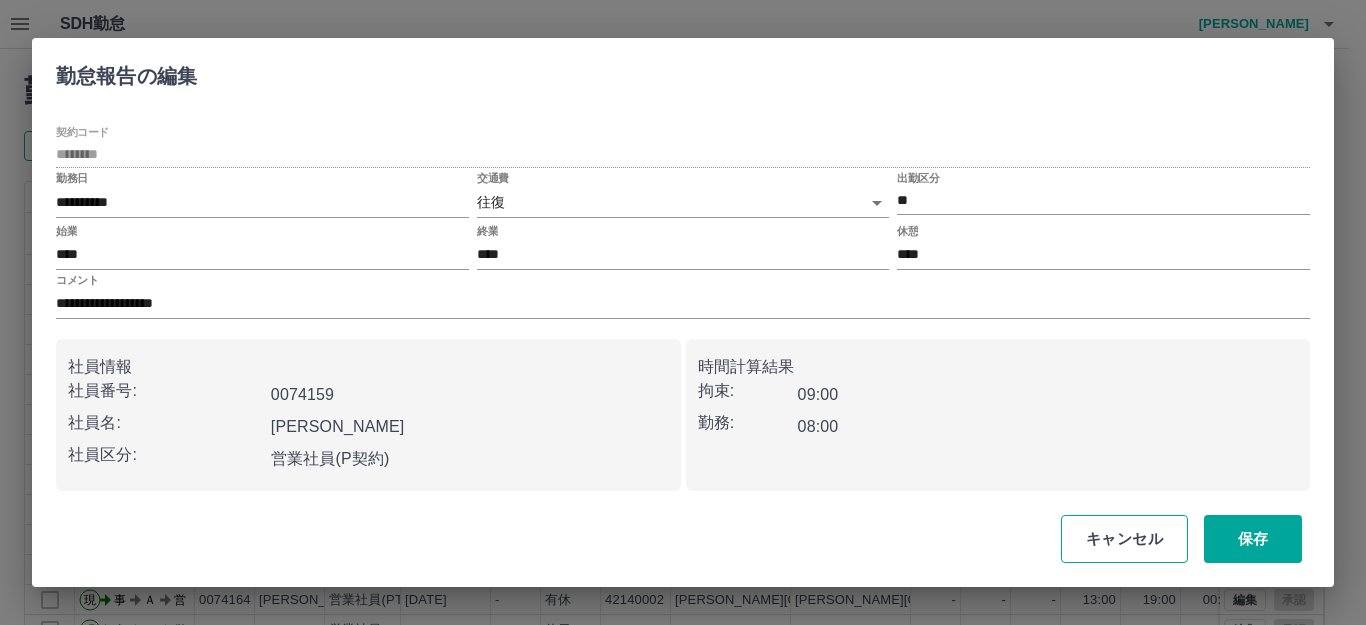 click on "キャンセル" at bounding box center [1124, 539] 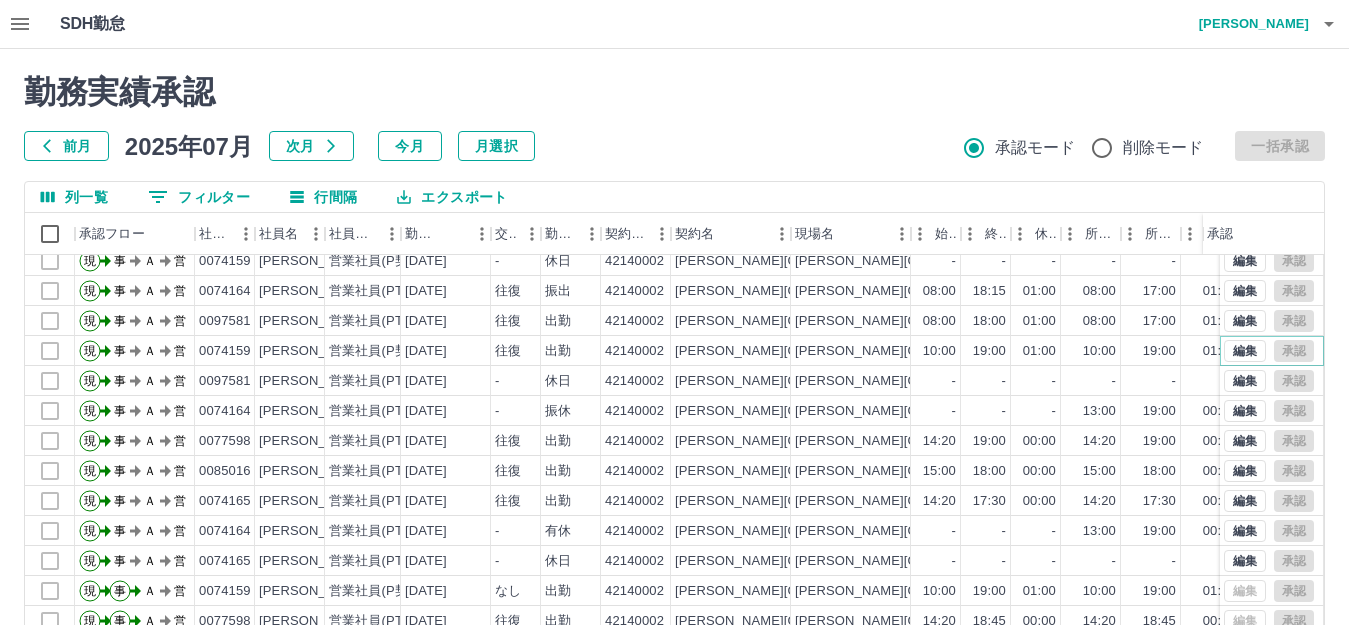 scroll, scrollTop: 100, scrollLeft: 0, axis: vertical 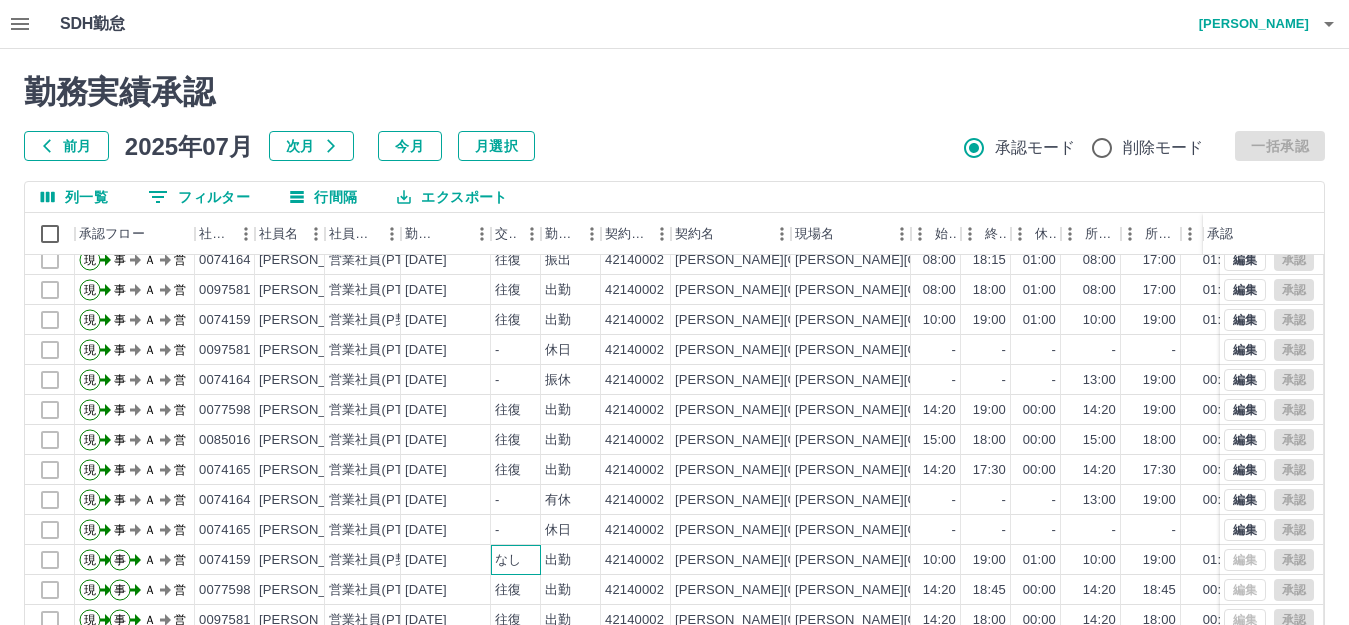 click on "なし" at bounding box center (516, 560) 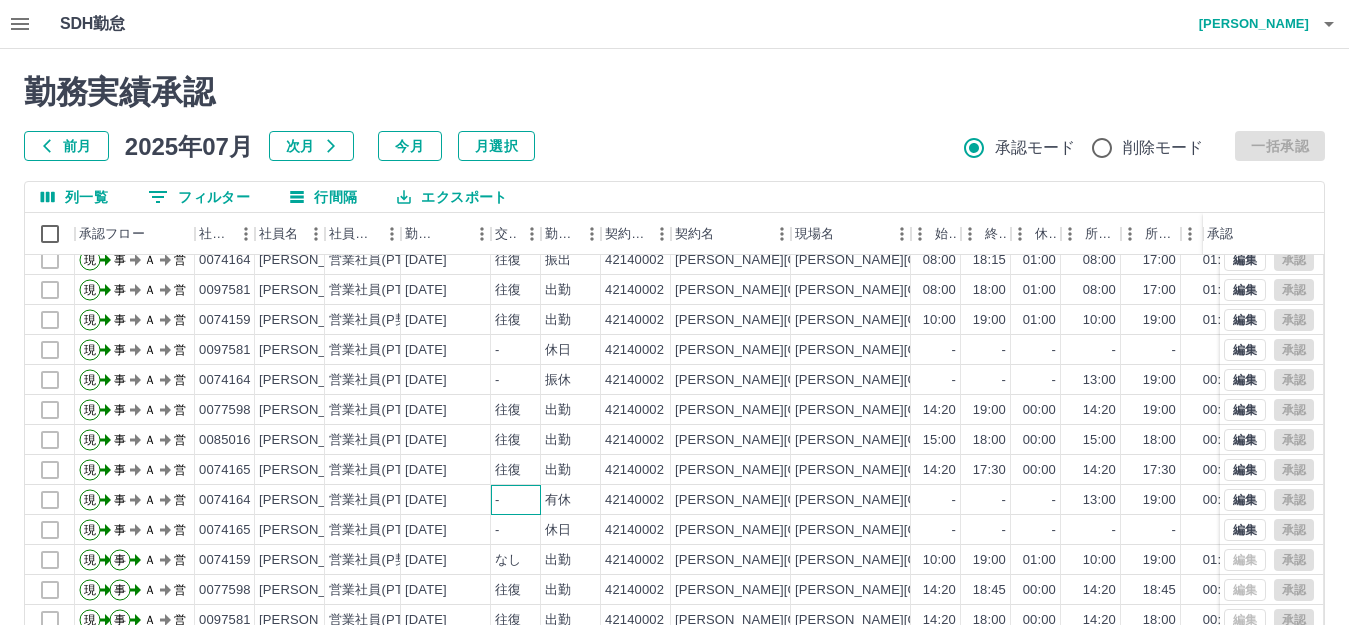 click on "-" at bounding box center [516, 500] 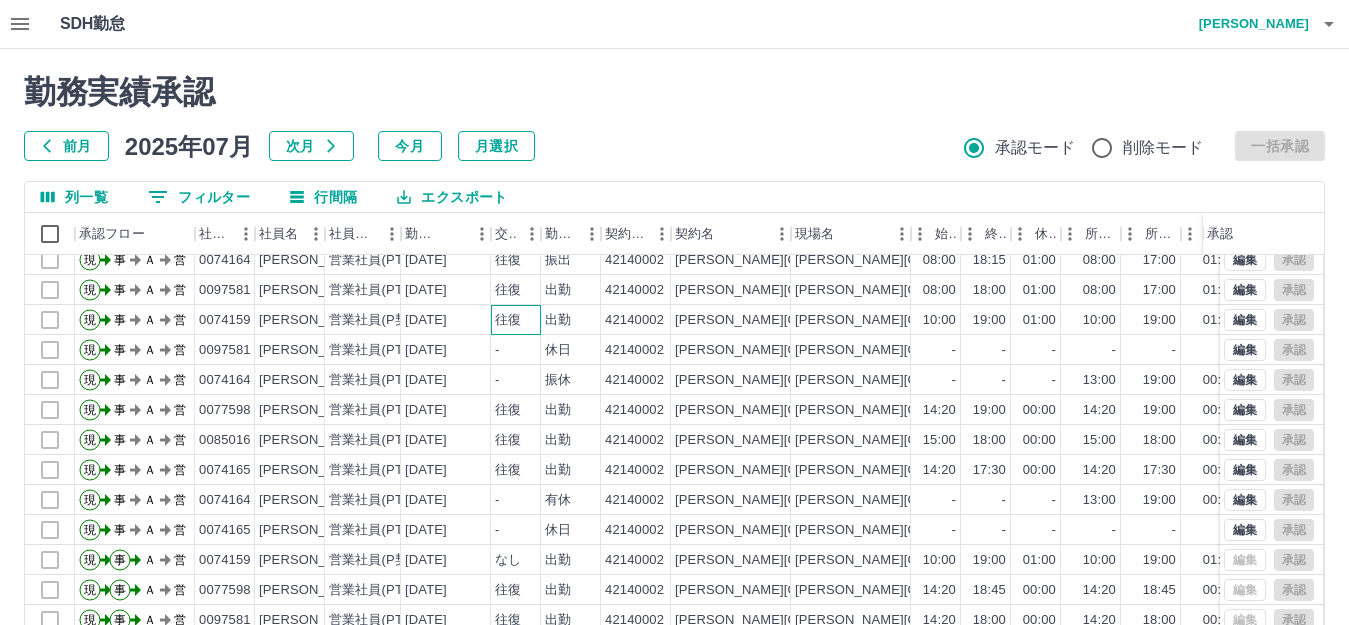 click on "往復" at bounding box center [508, 320] 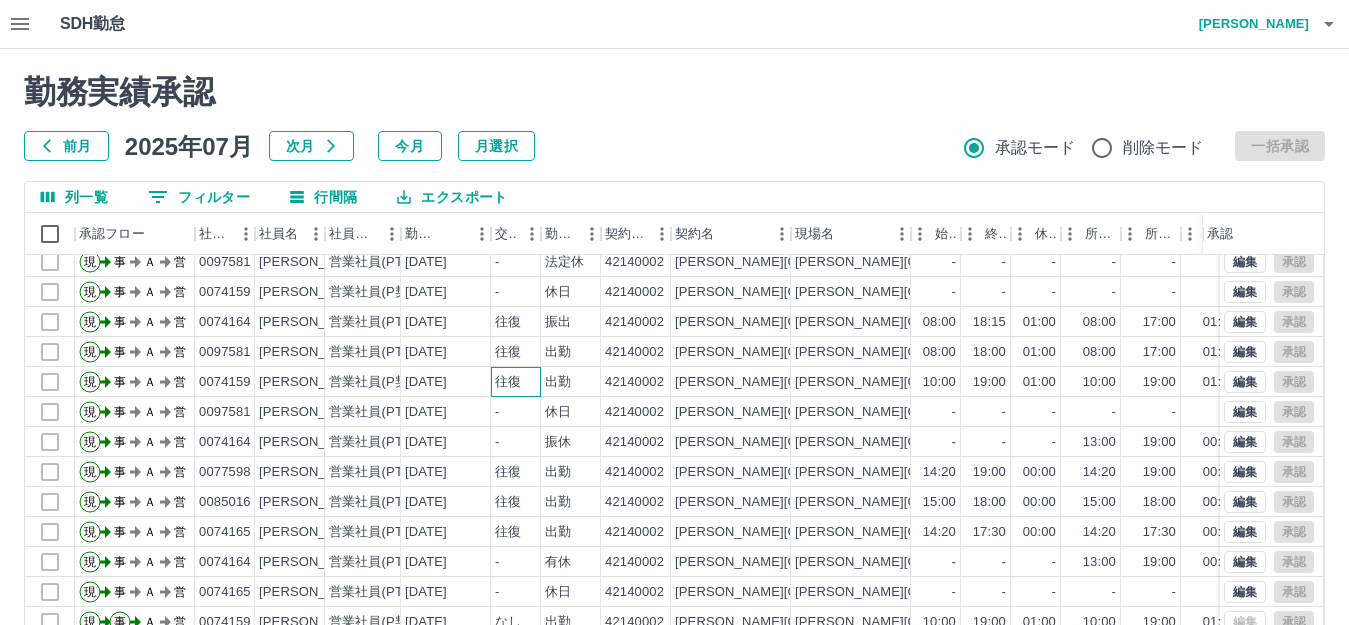scroll, scrollTop: 0, scrollLeft: 0, axis: both 